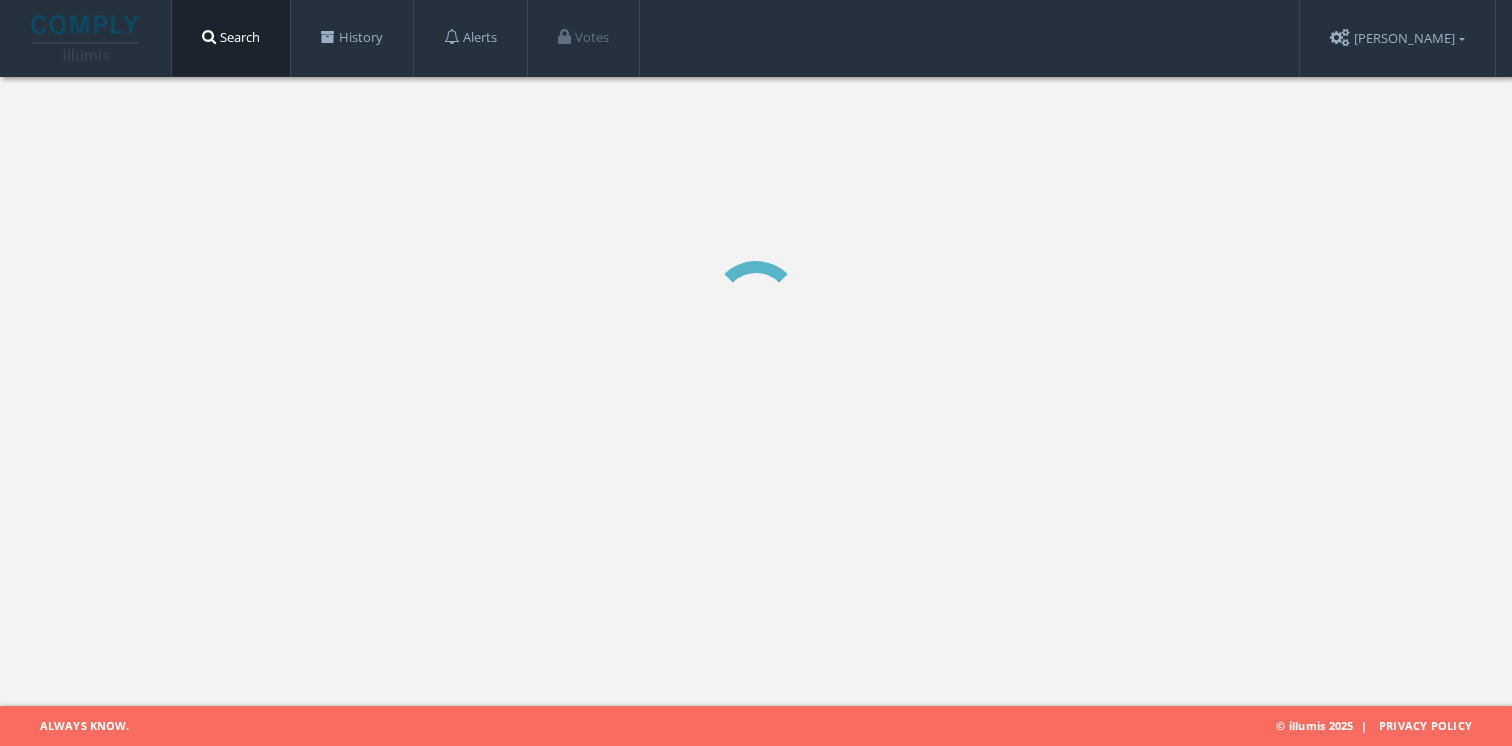 scroll, scrollTop: 0, scrollLeft: 0, axis: both 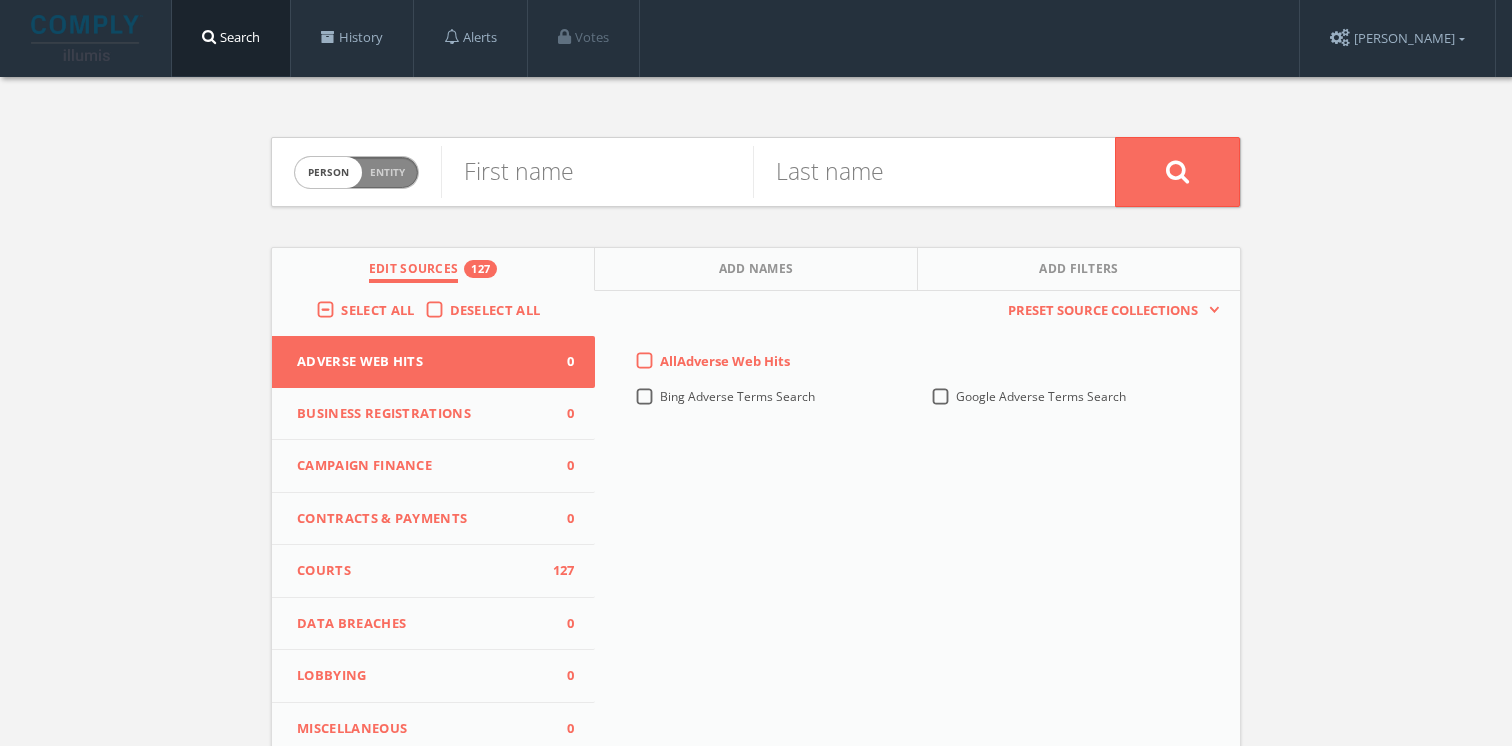 click on "Person Entity" at bounding box center [356, 172] 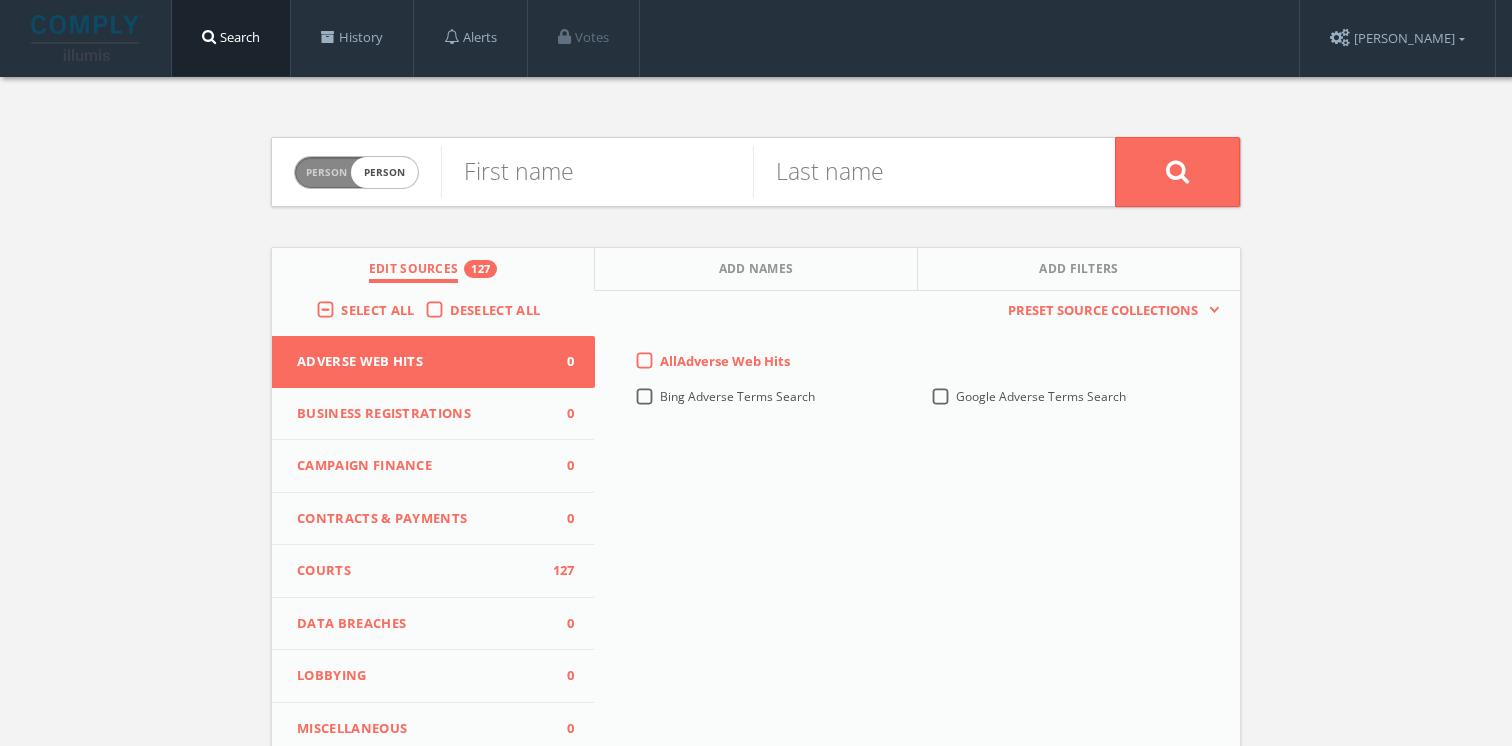 checkbox on "true" 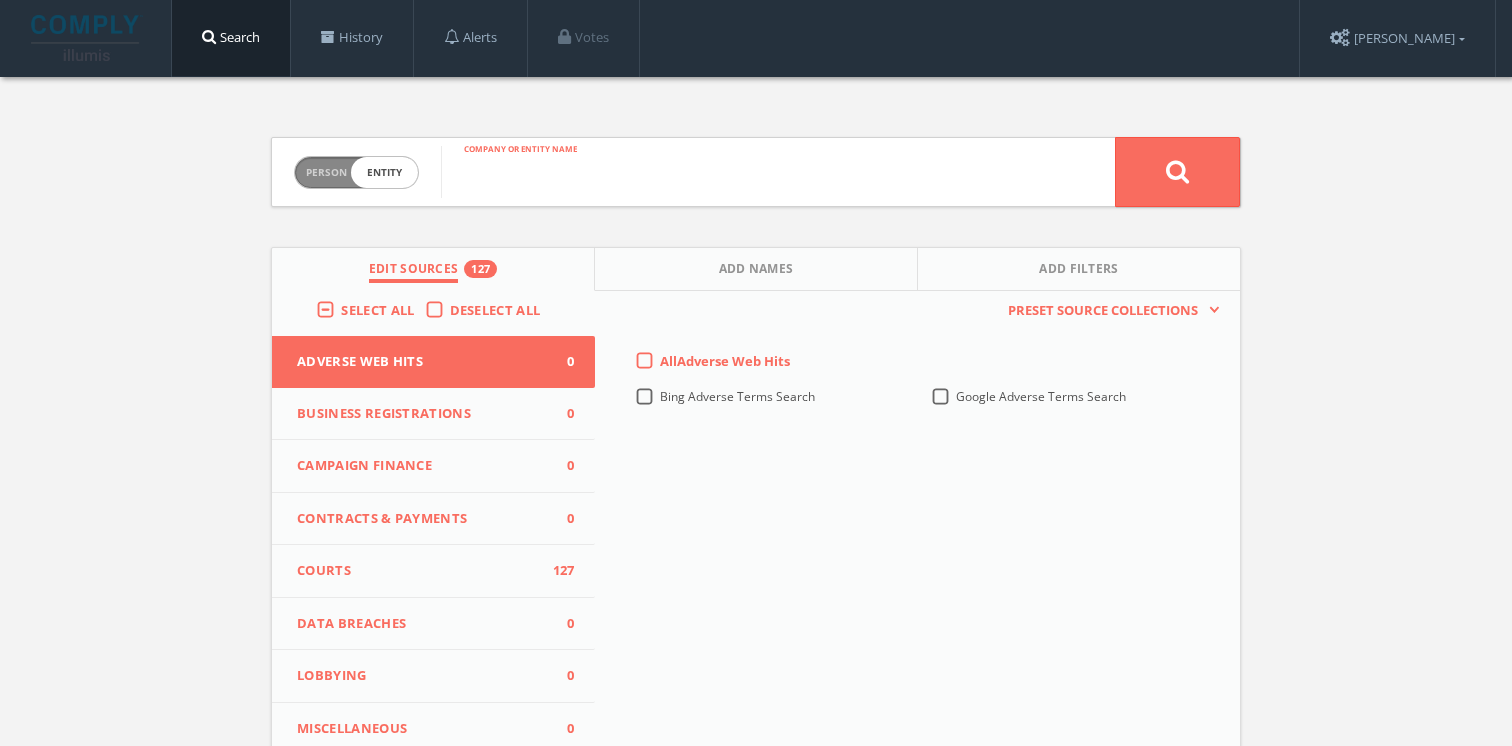 click at bounding box center [778, 172] 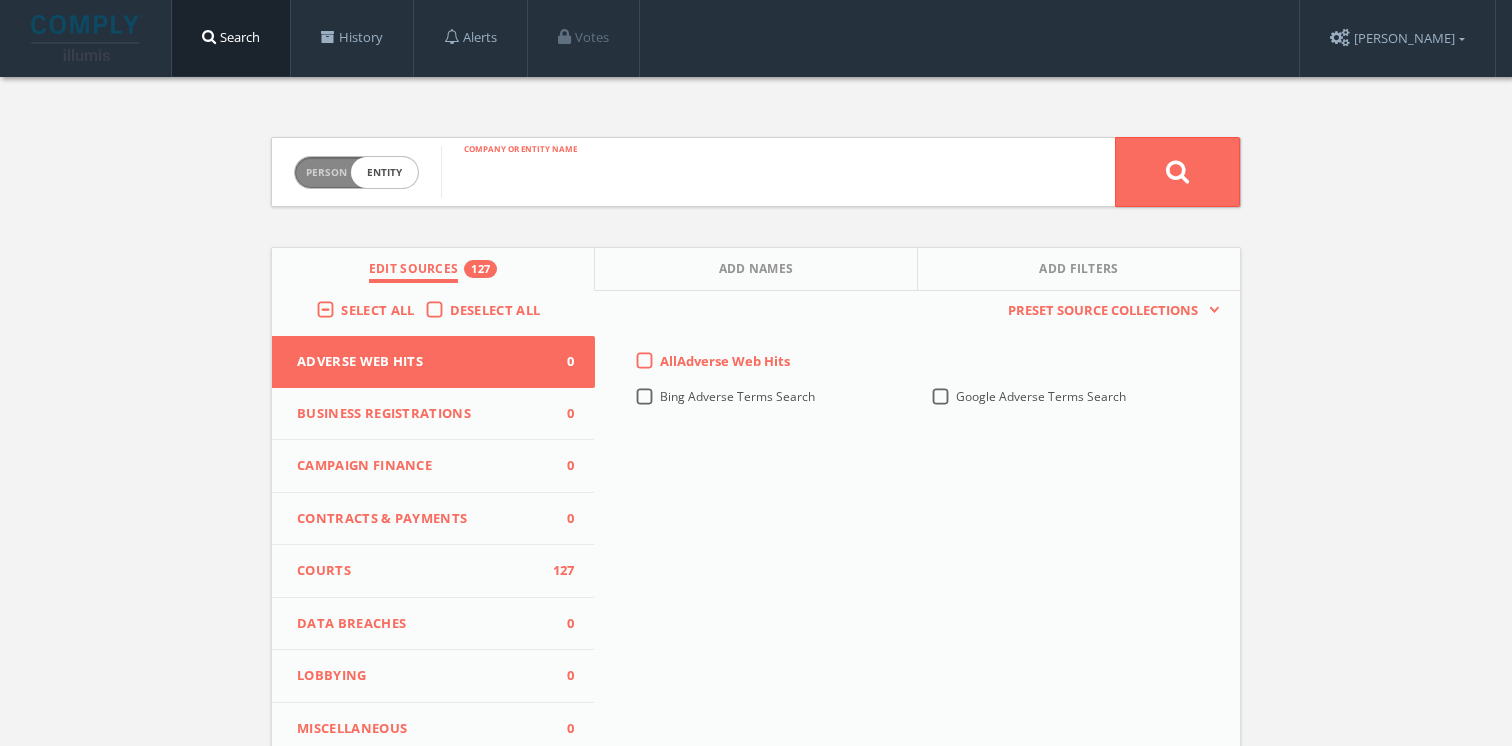 paste on "REDIWRAP LLC" 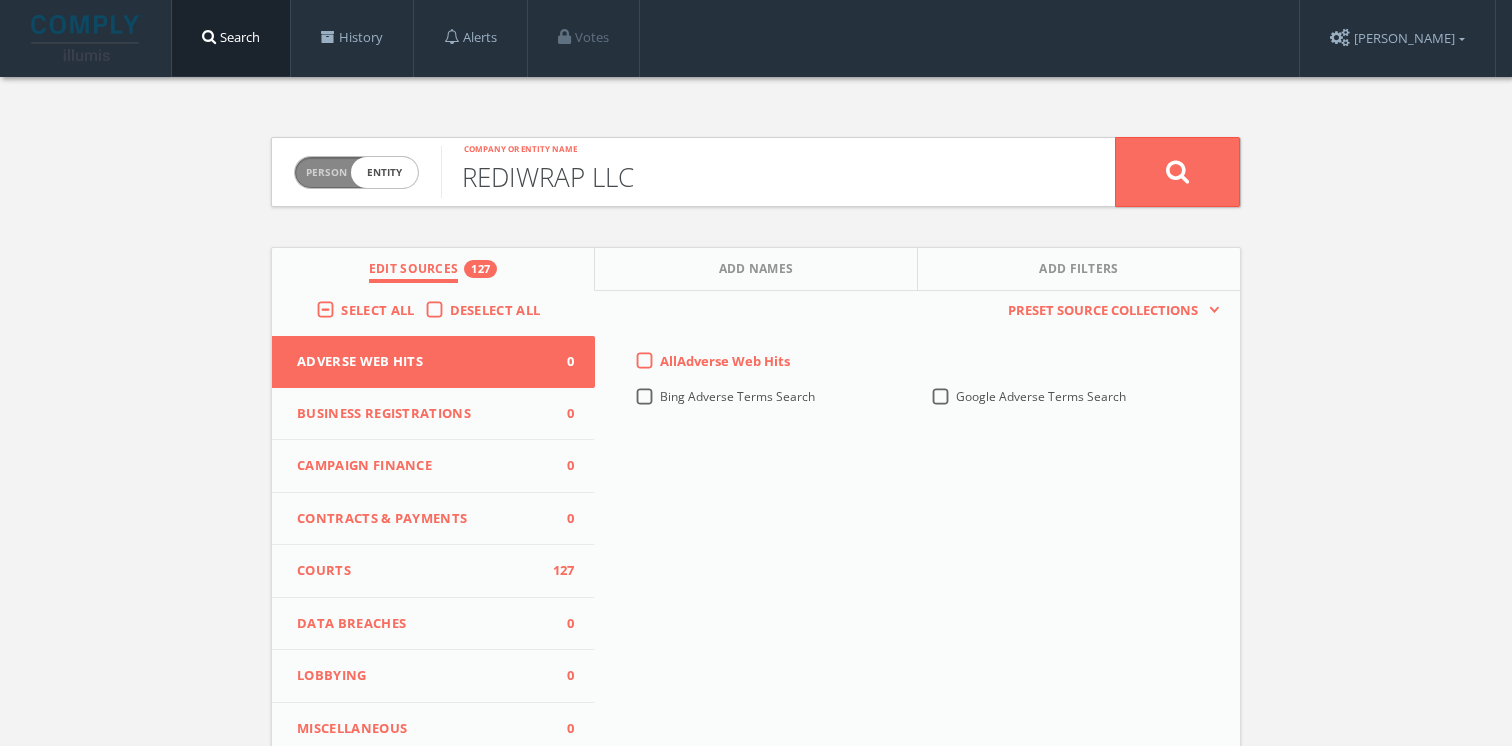 type on "REDIWRAP LLC" 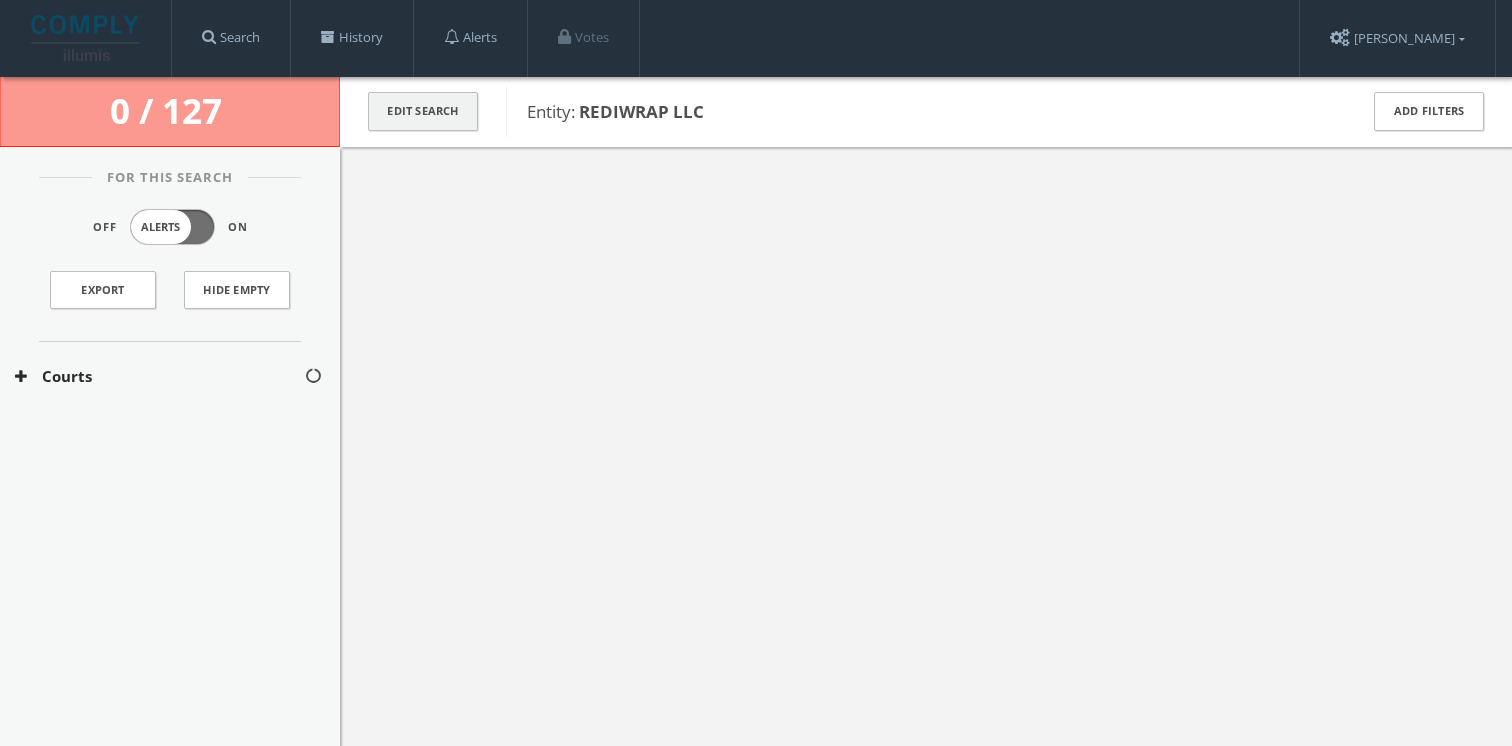 click on "Edit Search" at bounding box center (423, 111) 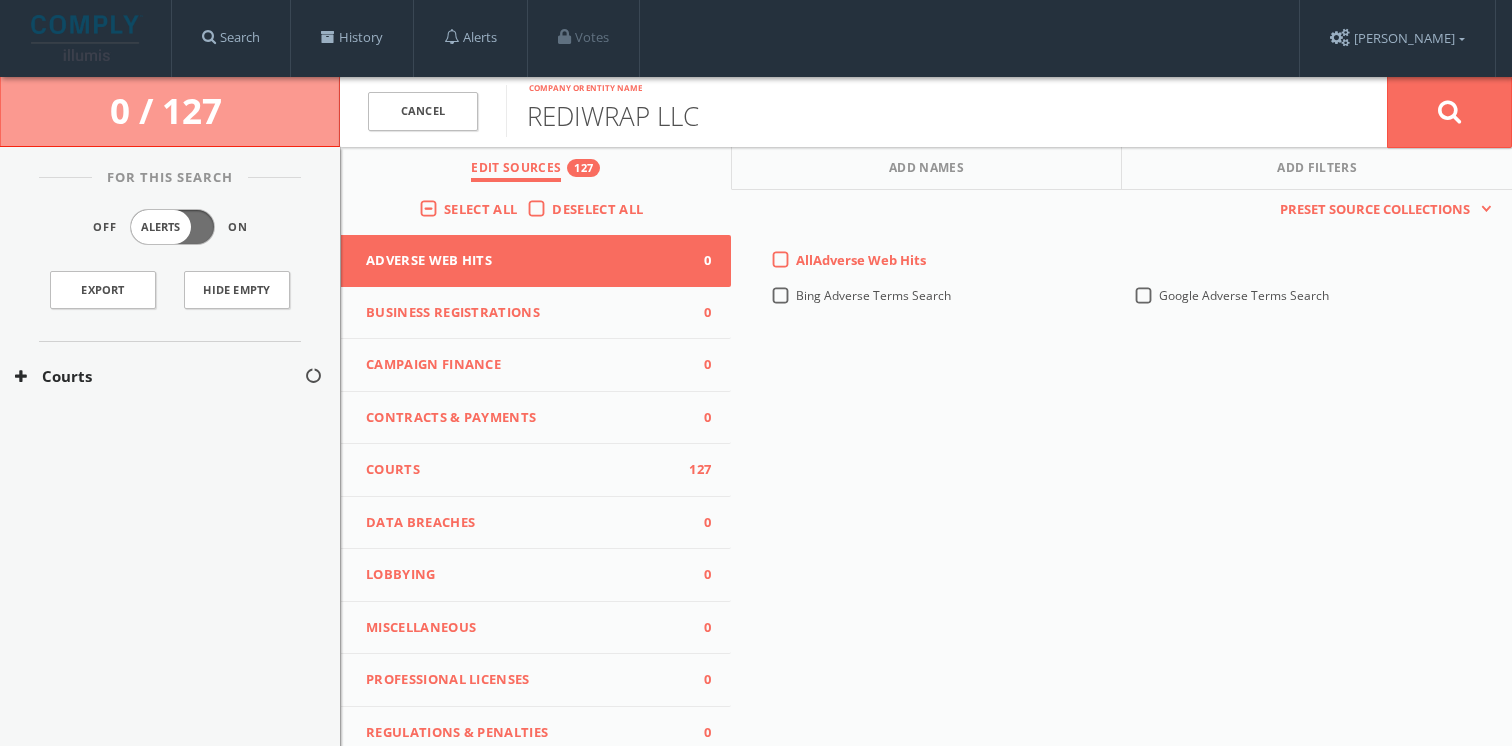 click on "Deselect All" at bounding box center (602, 210) 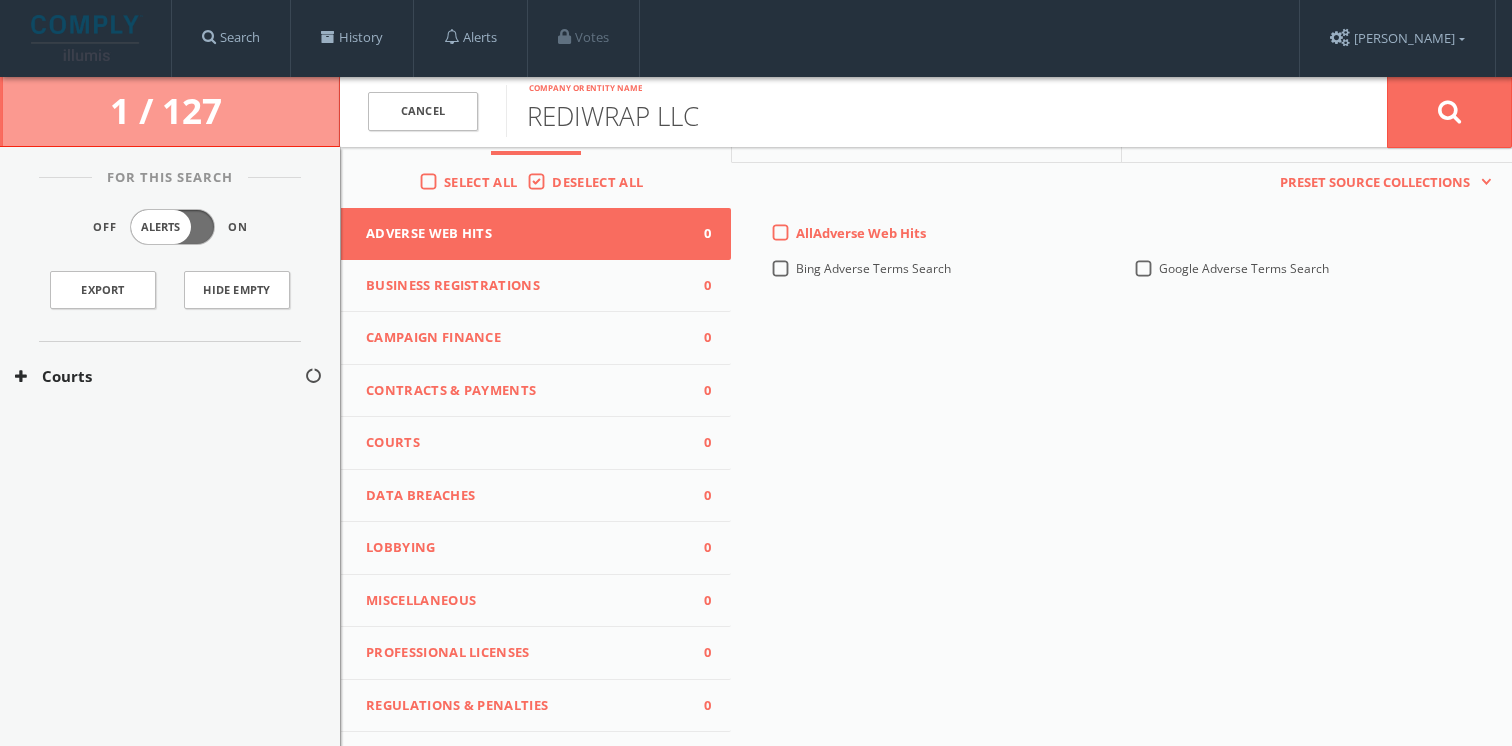 scroll, scrollTop: 187, scrollLeft: 0, axis: vertical 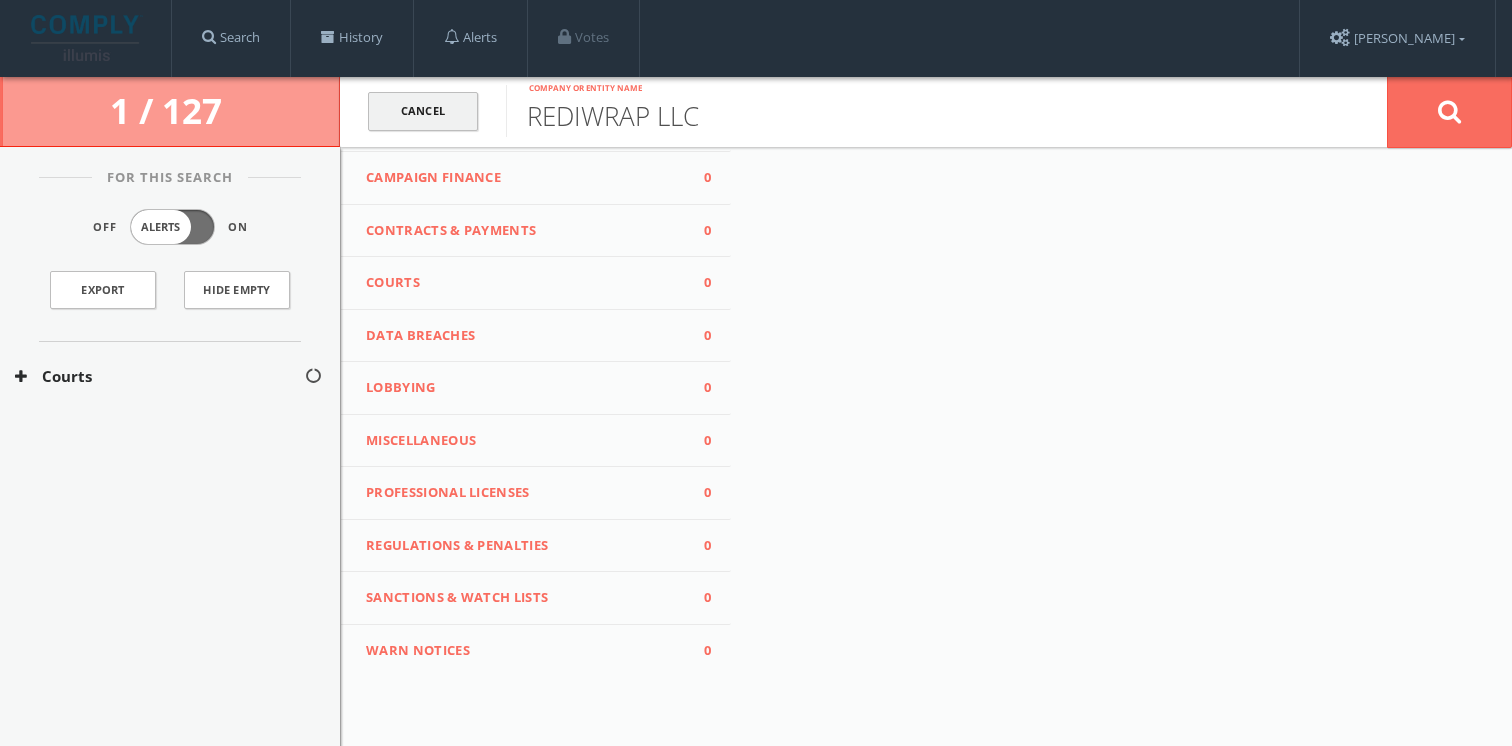 click on "Cancel" at bounding box center [423, 111] 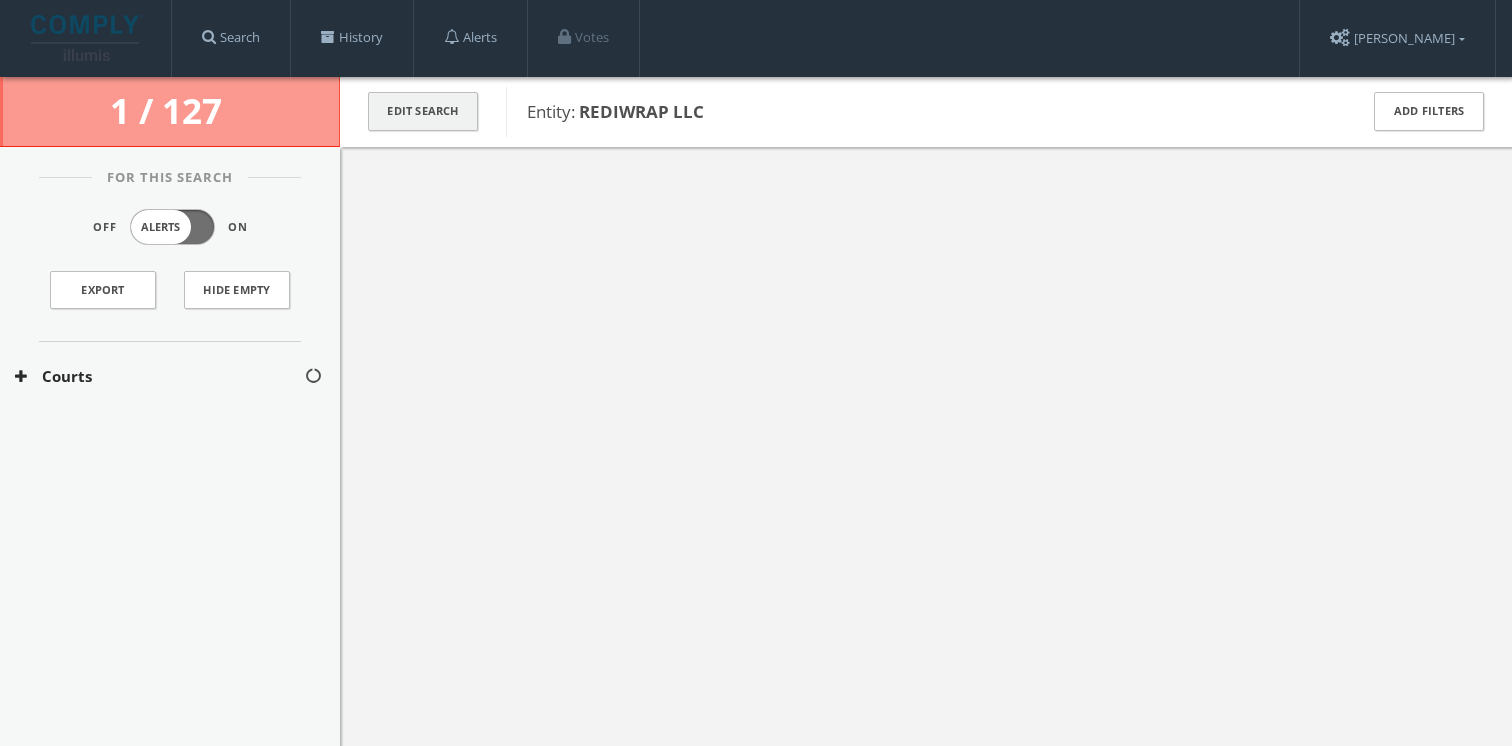 click on "Edit Search" at bounding box center (423, 111) 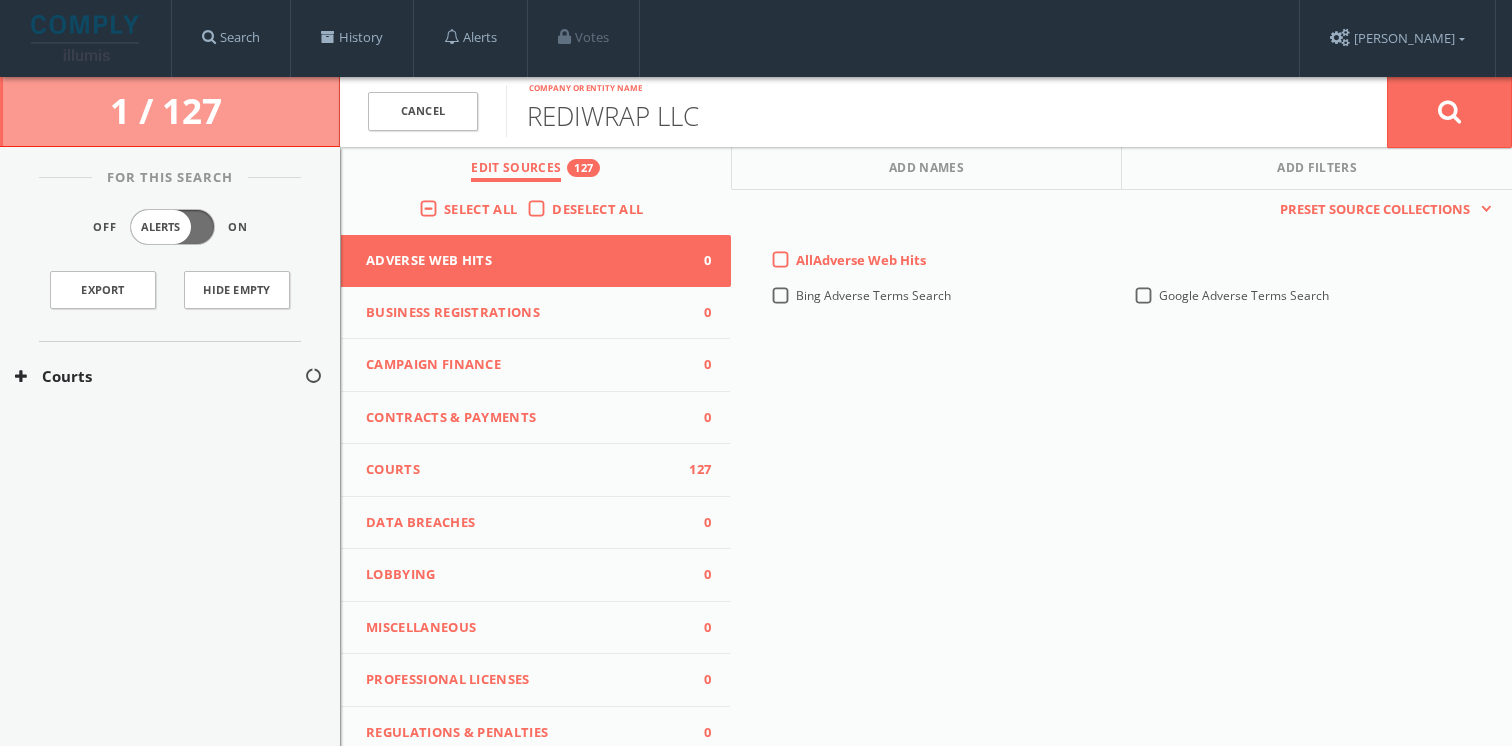 click on "Deselect All" at bounding box center [590, 209] 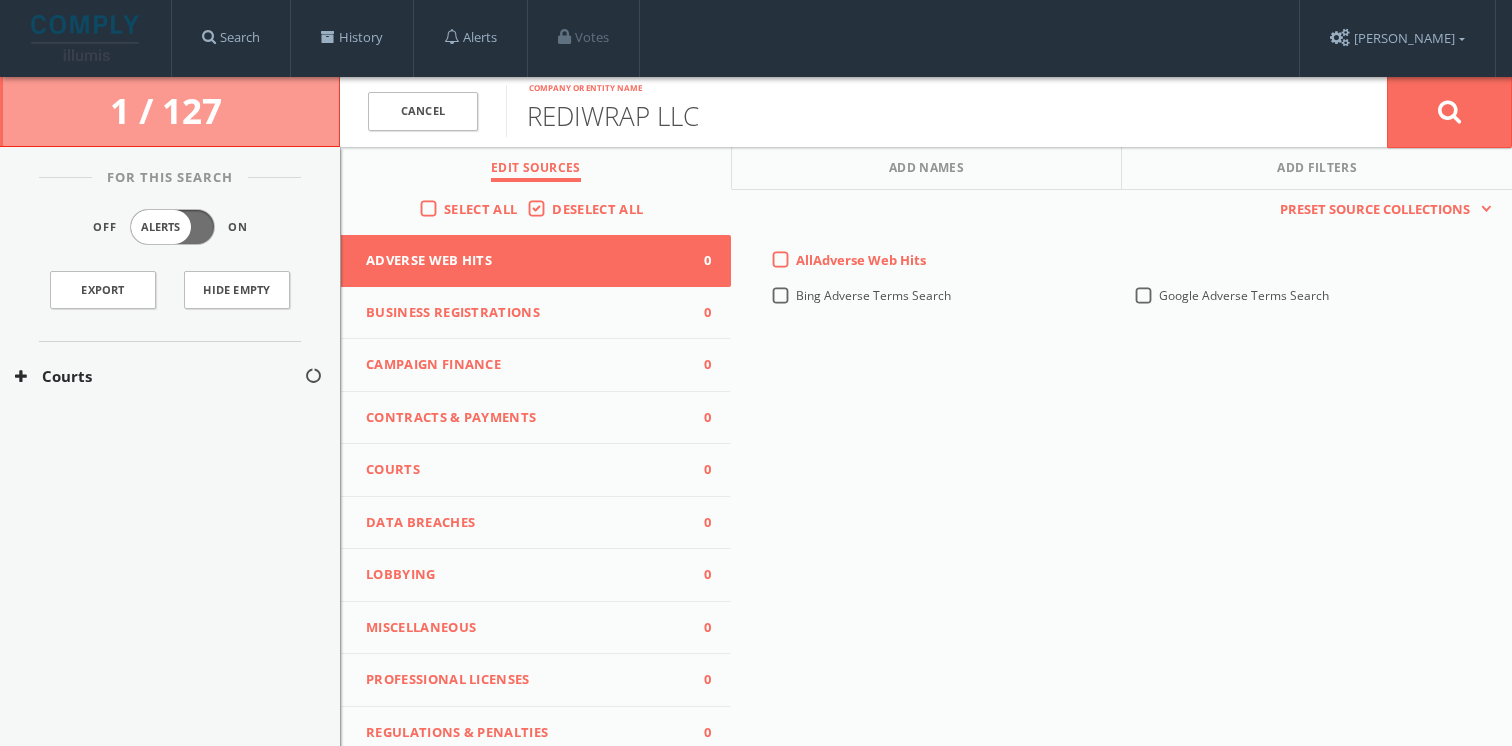click on "Cancel" at bounding box center [423, 112] 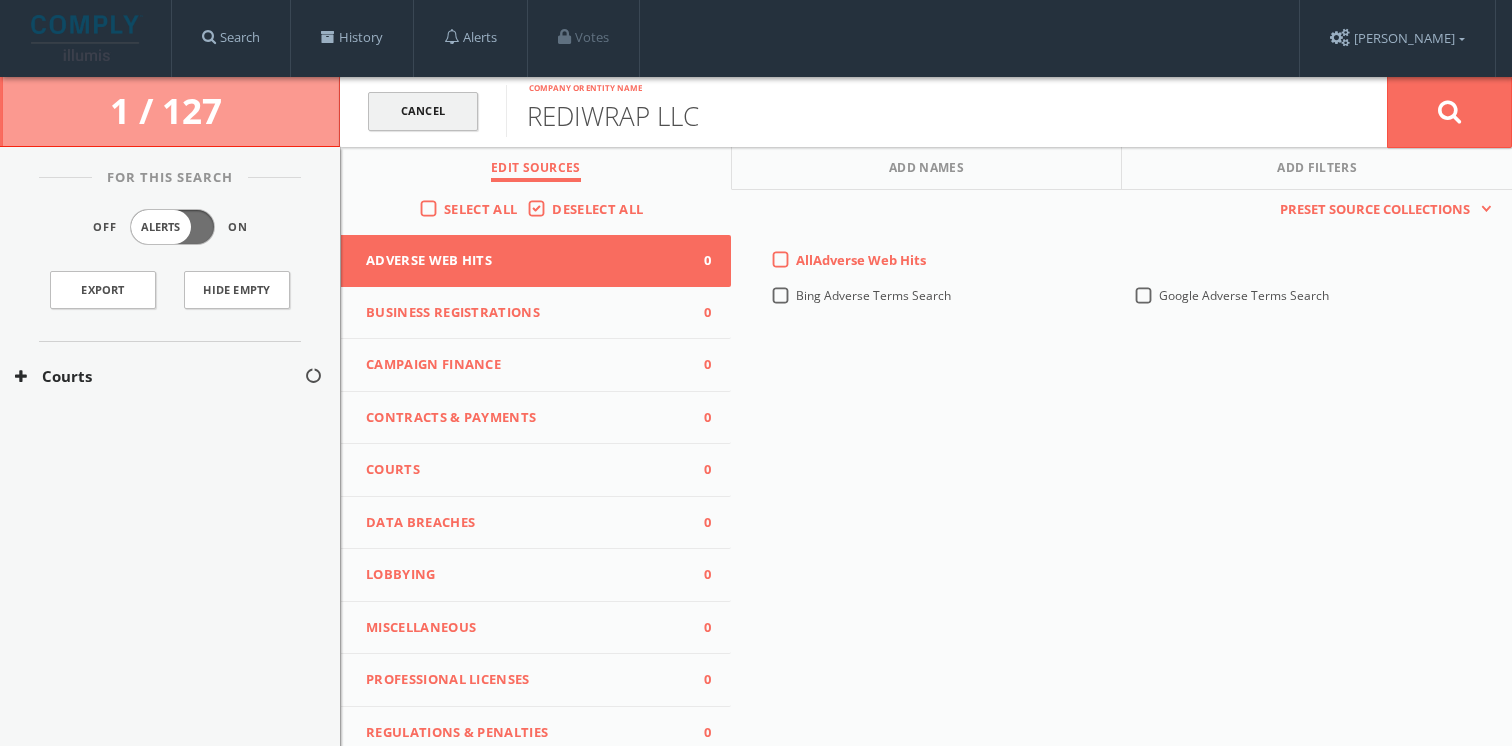 click on "Cancel" at bounding box center (423, 111) 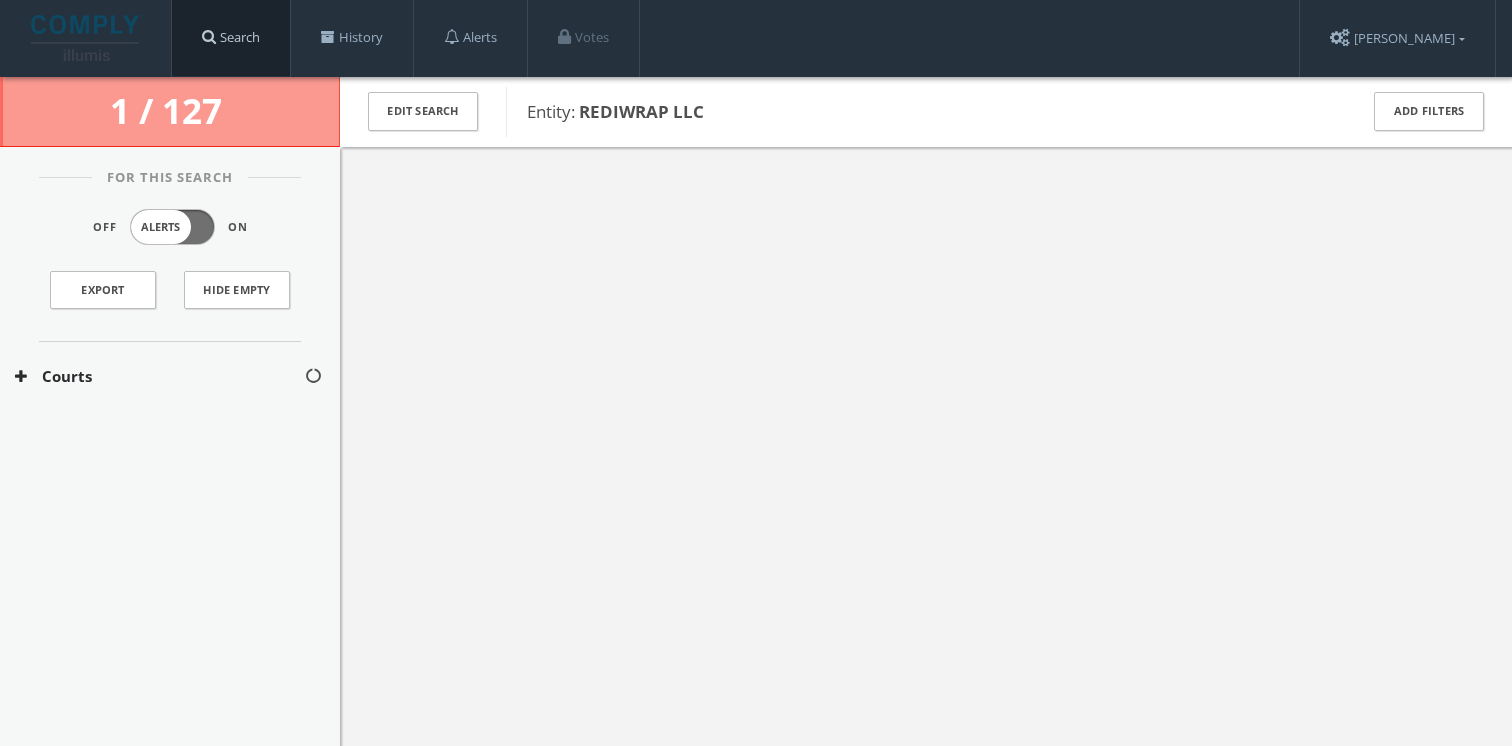 click on "Search" at bounding box center [231, 38] 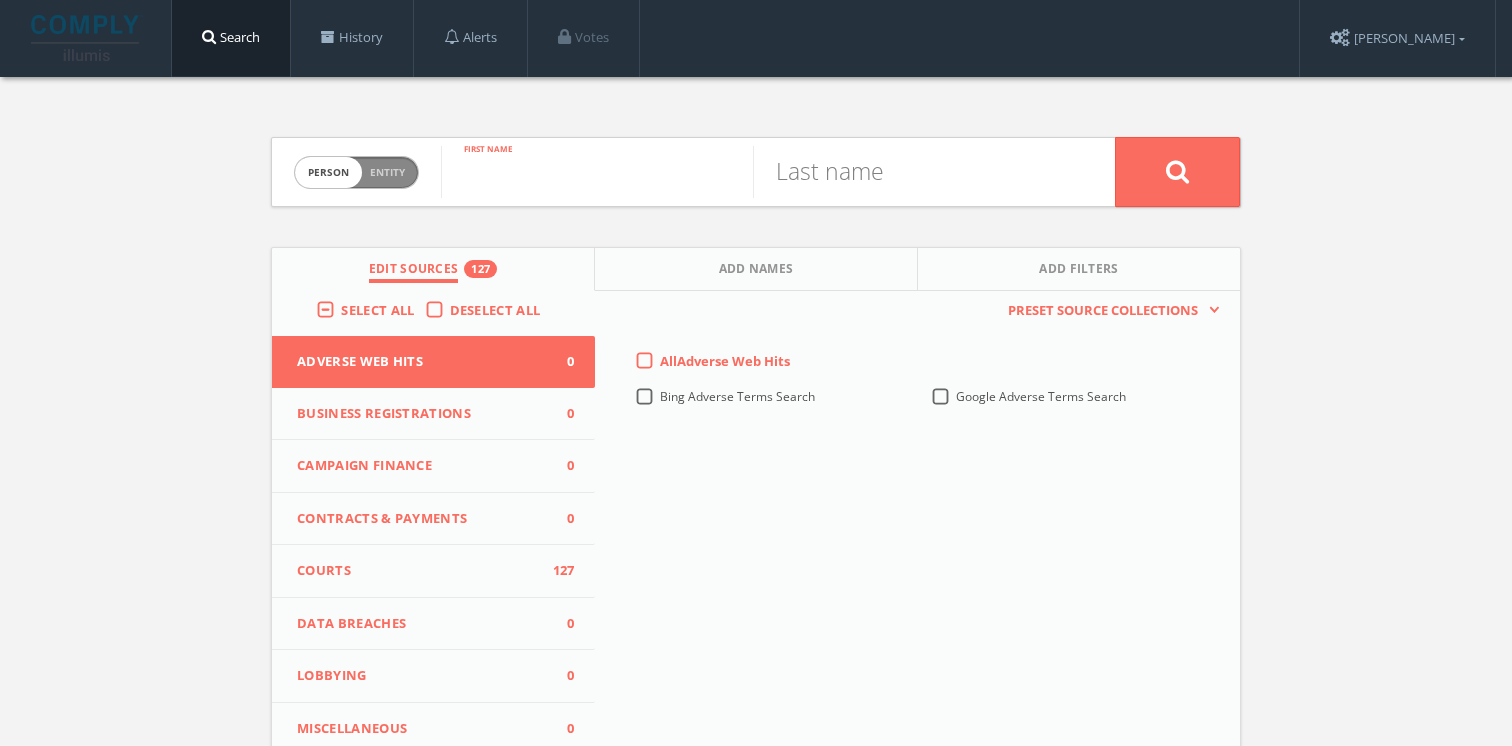 click at bounding box center [597, 172] 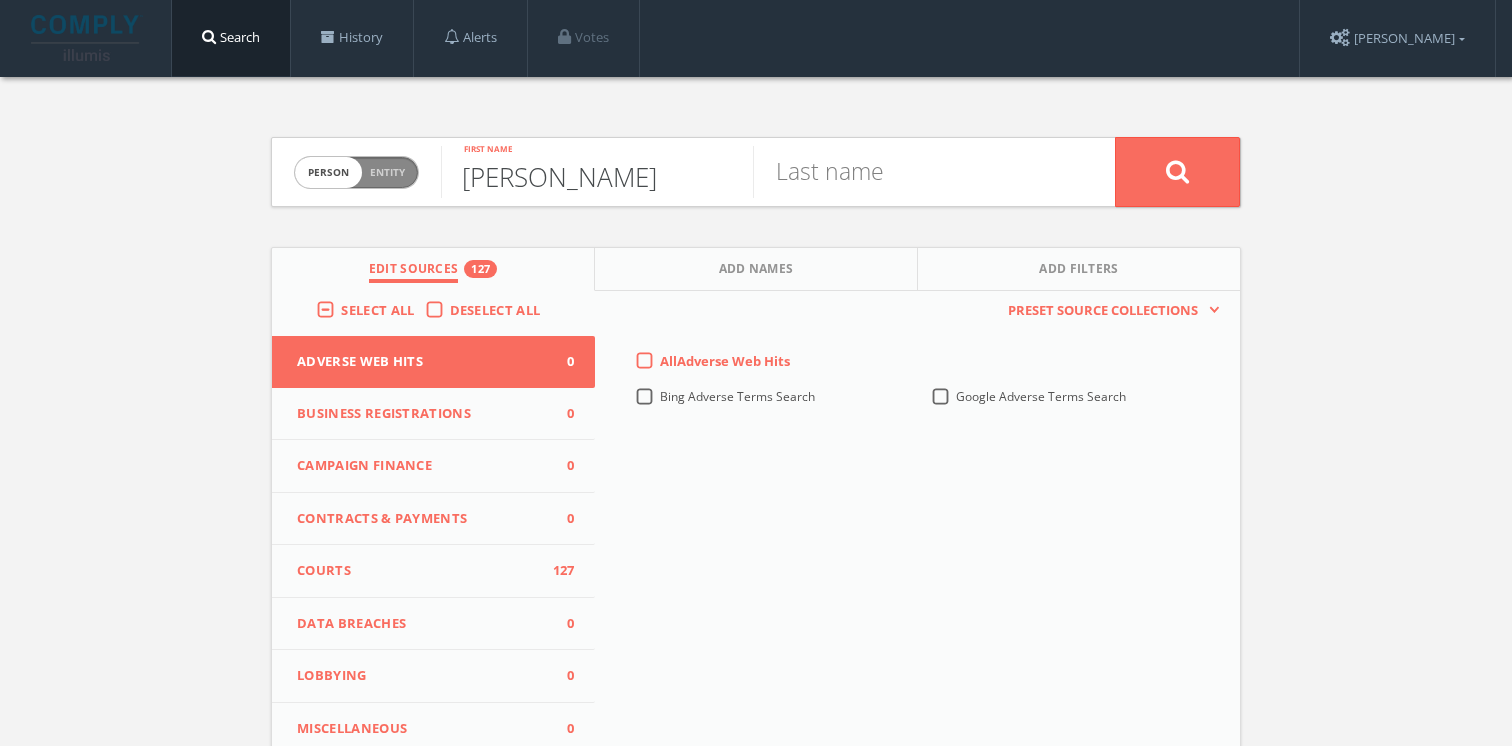 type on "John" 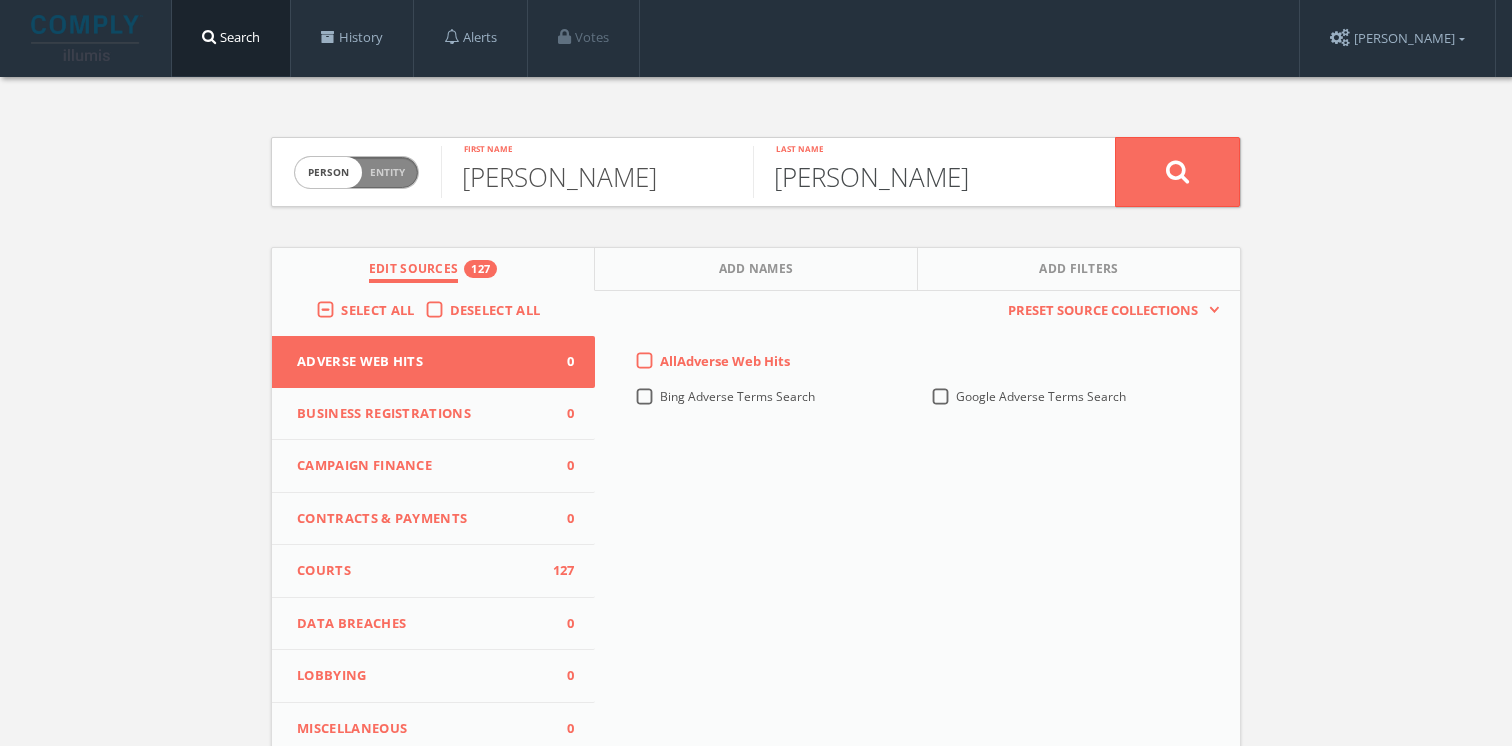 type on "Sanchez" 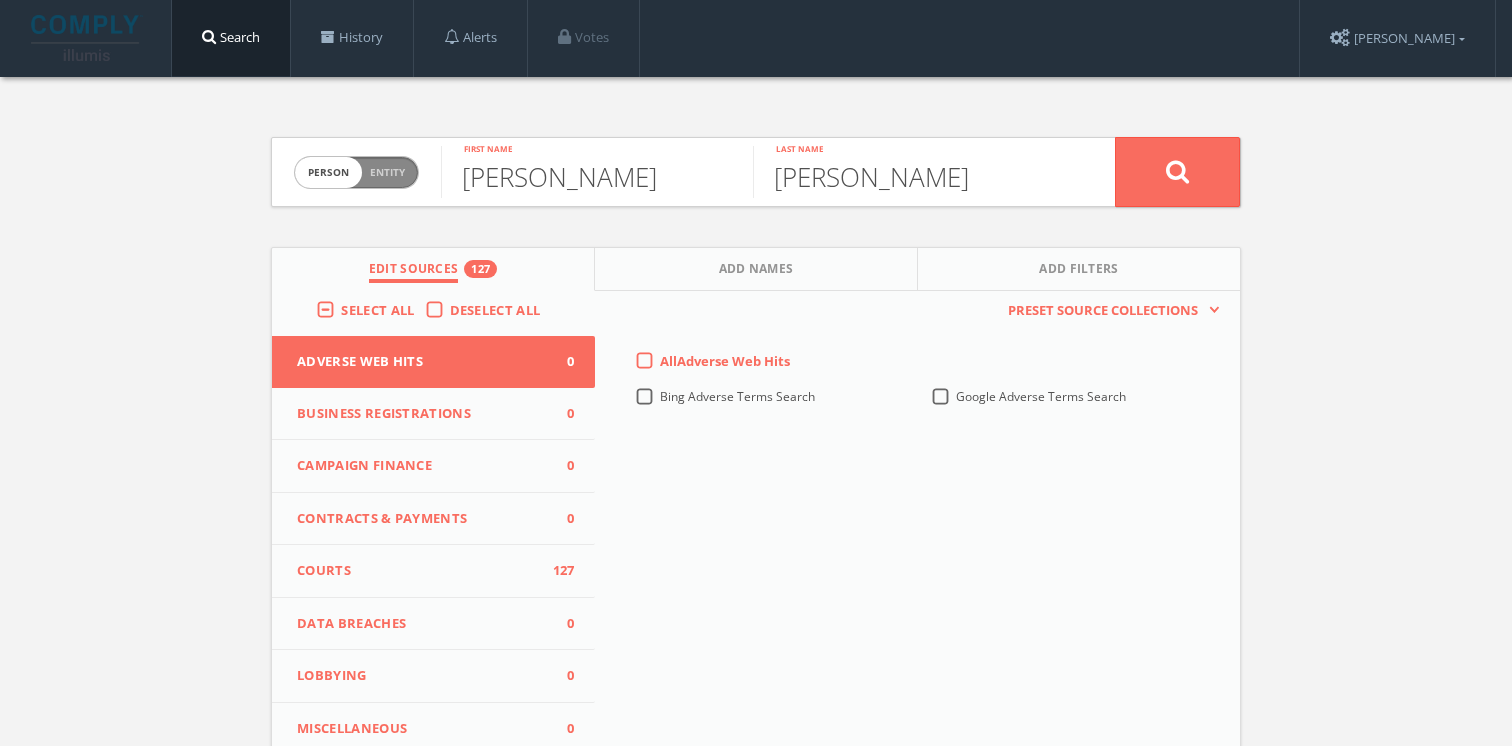 click on "Deselect All" at bounding box center (500, 311) 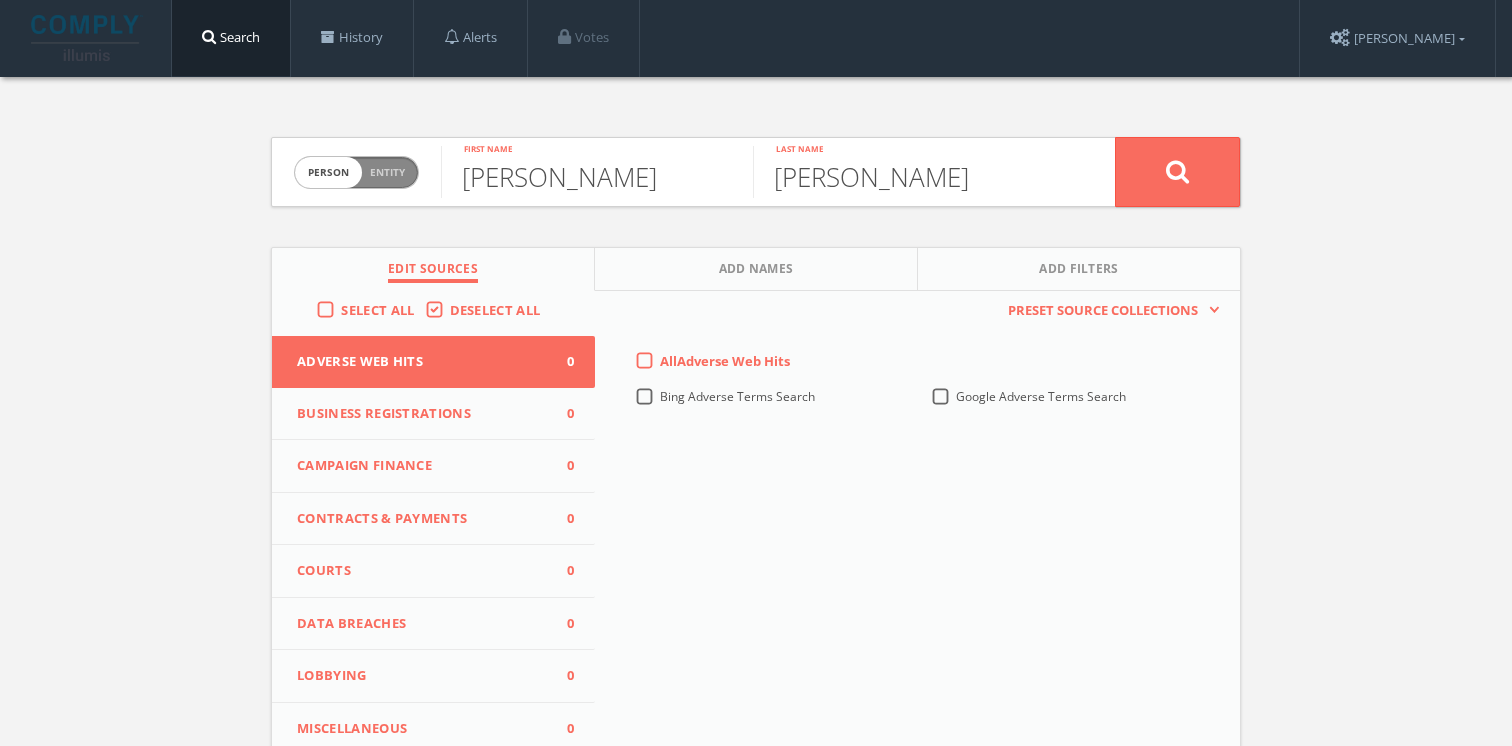 scroll, scrollTop: 394, scrollLeft: 0, axis: vertical 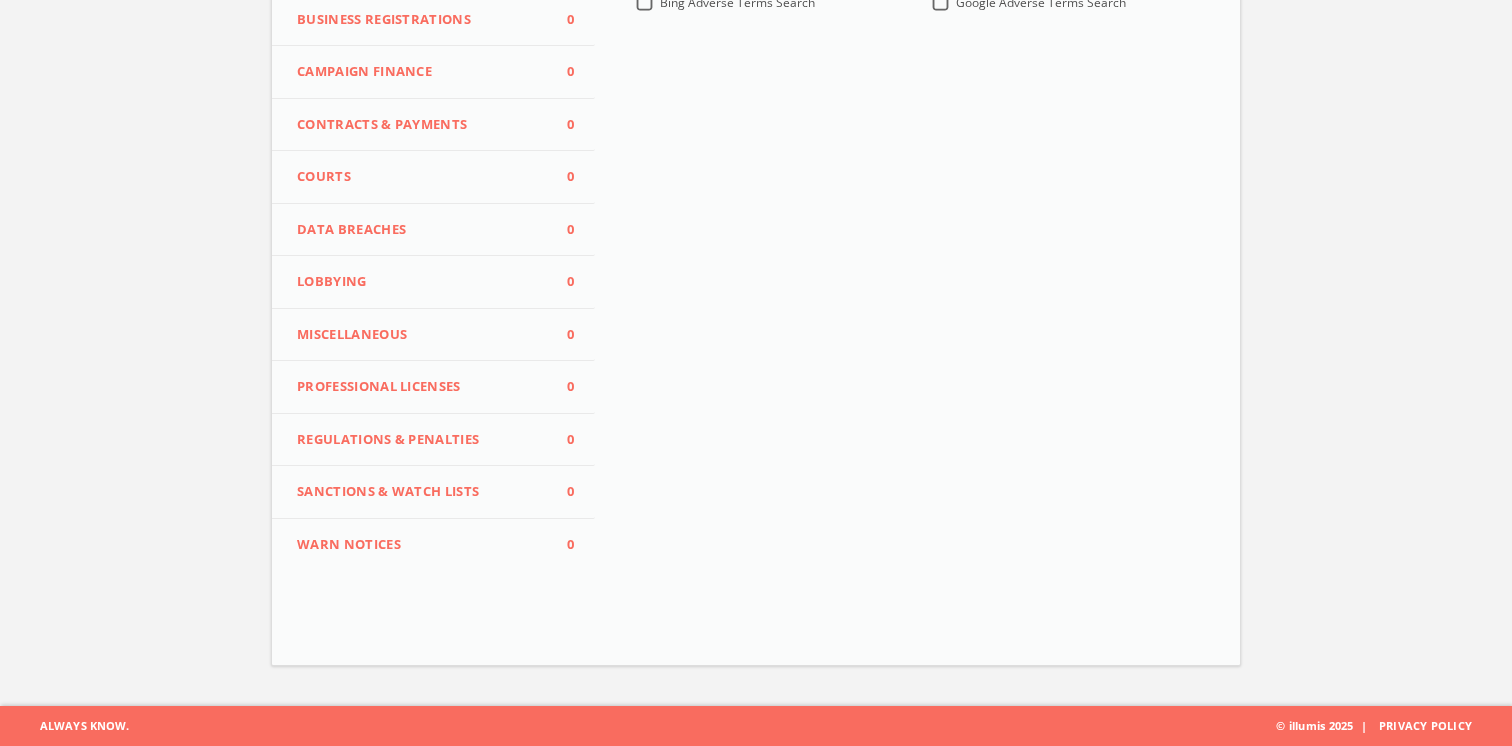 click on "Professional Licenses" at bounding box center (421, 387) 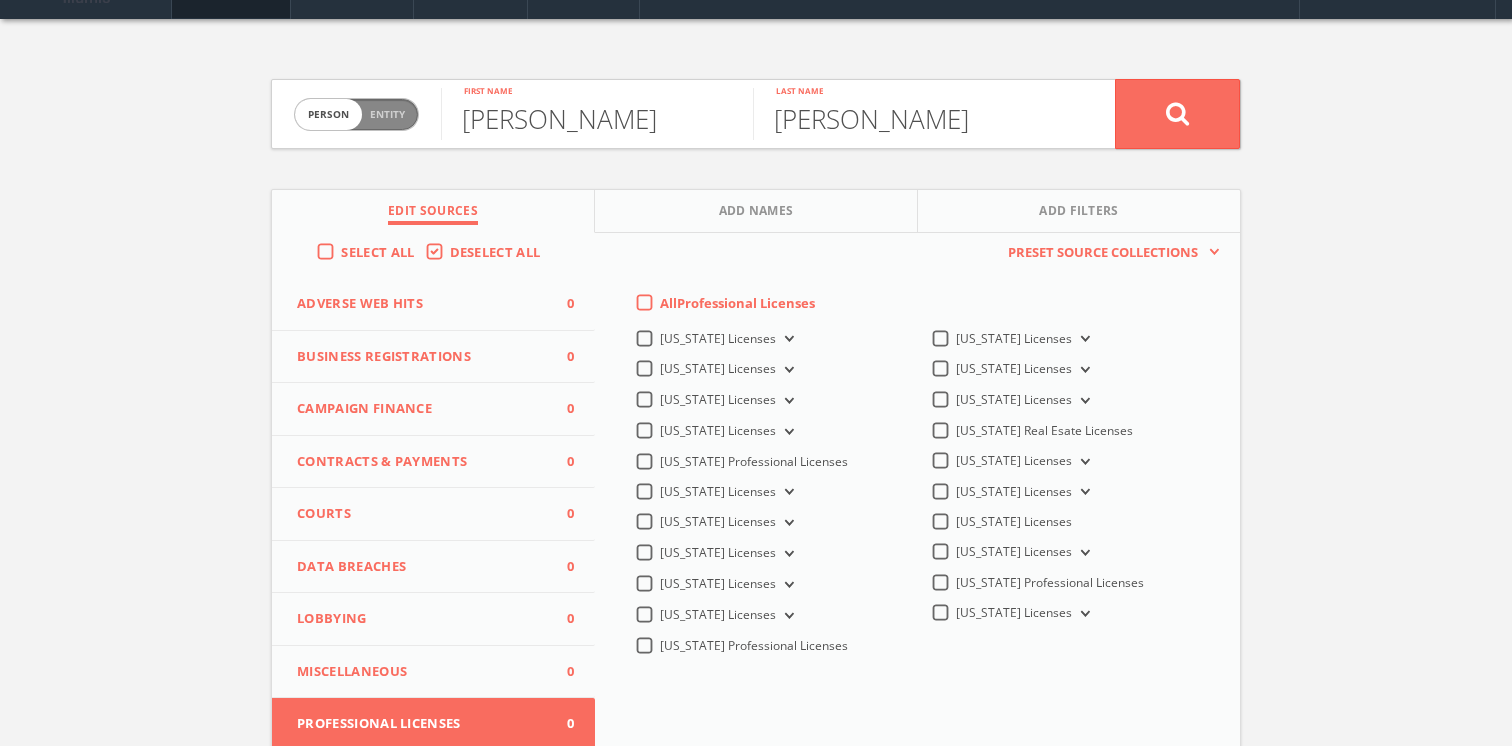 scroll, scrollTop: 81, scrollLeft: 0, axis: vertical 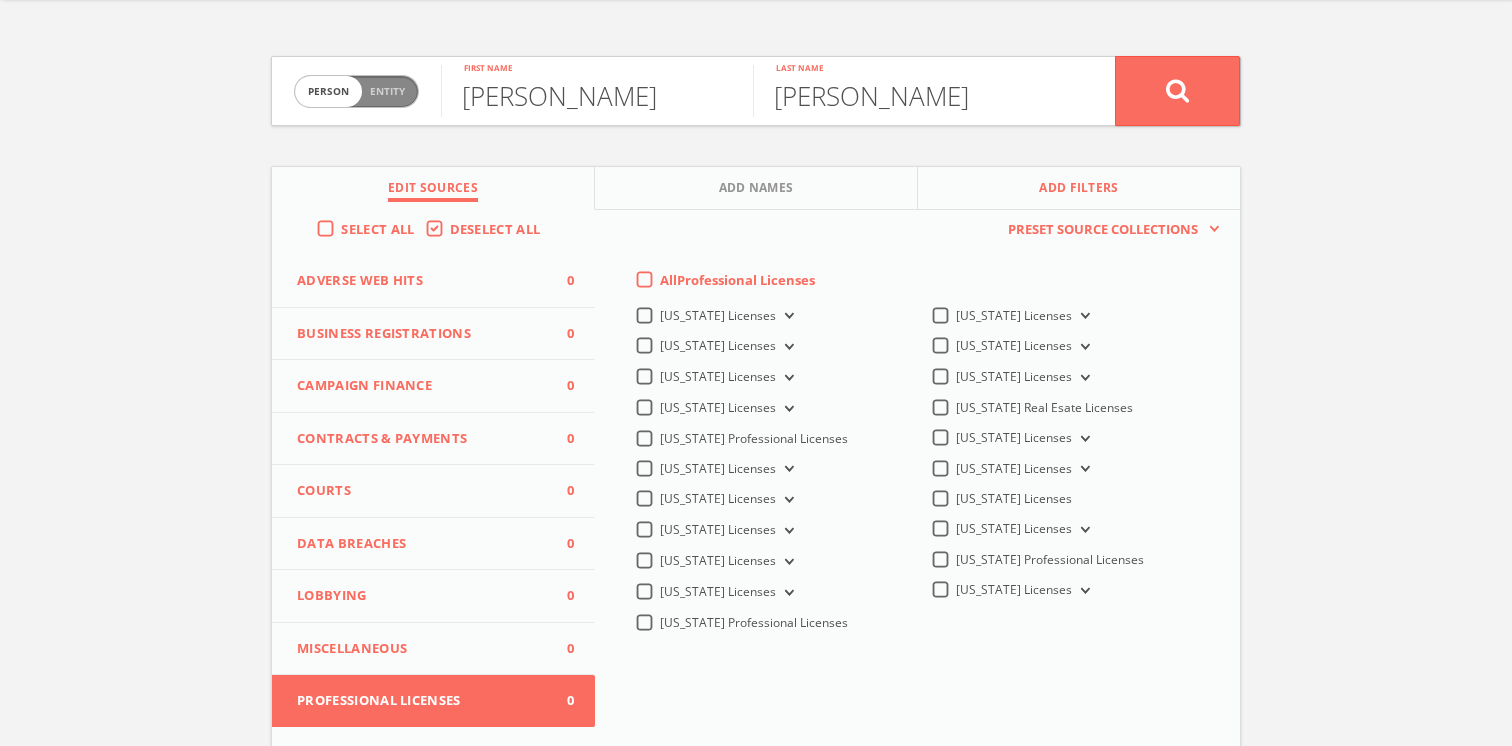 click on "Add Filters" at bounding box center (1079, 188) 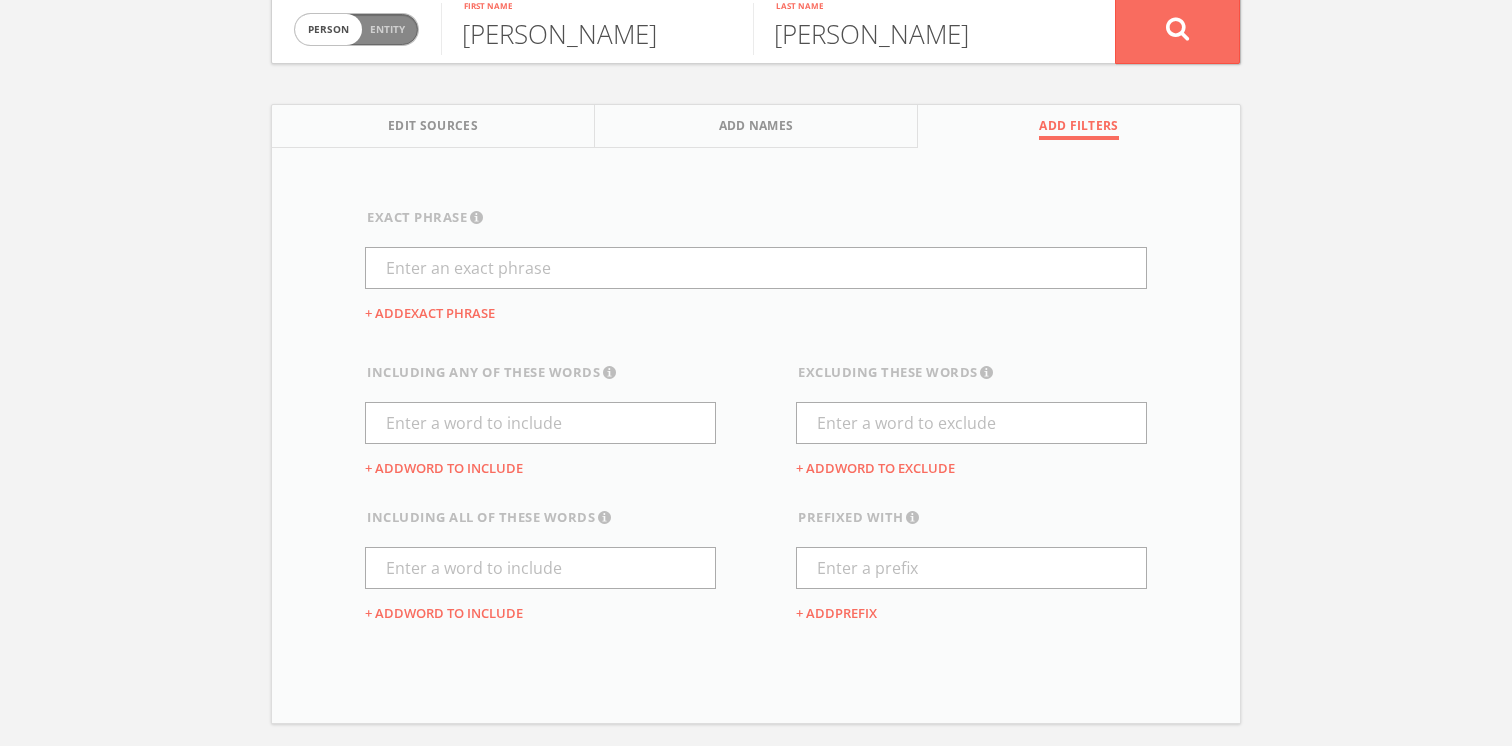 scroll, scrollTop: 128, scrollLeft: 0, axis: vertical 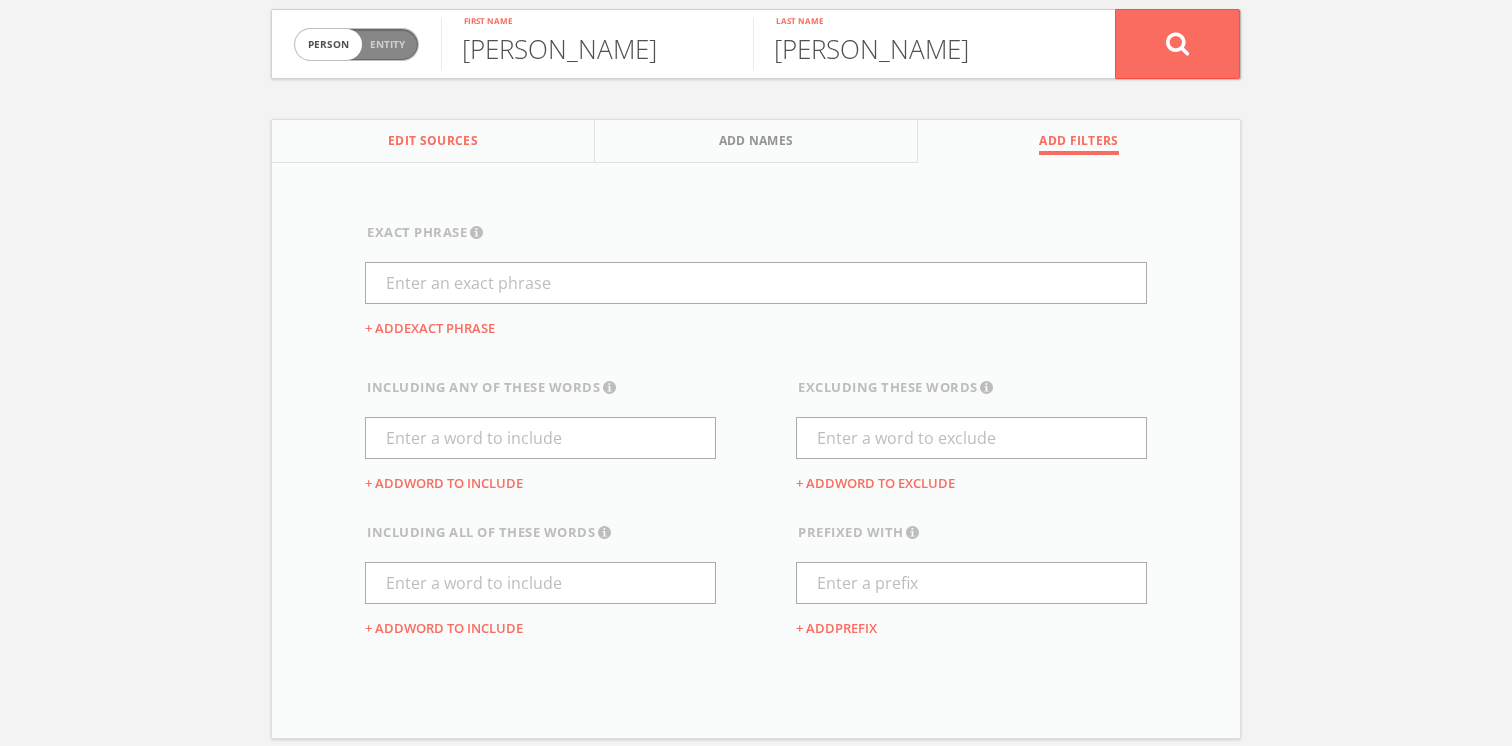 click on "Edit Sources" at bounding box center [433, 143] 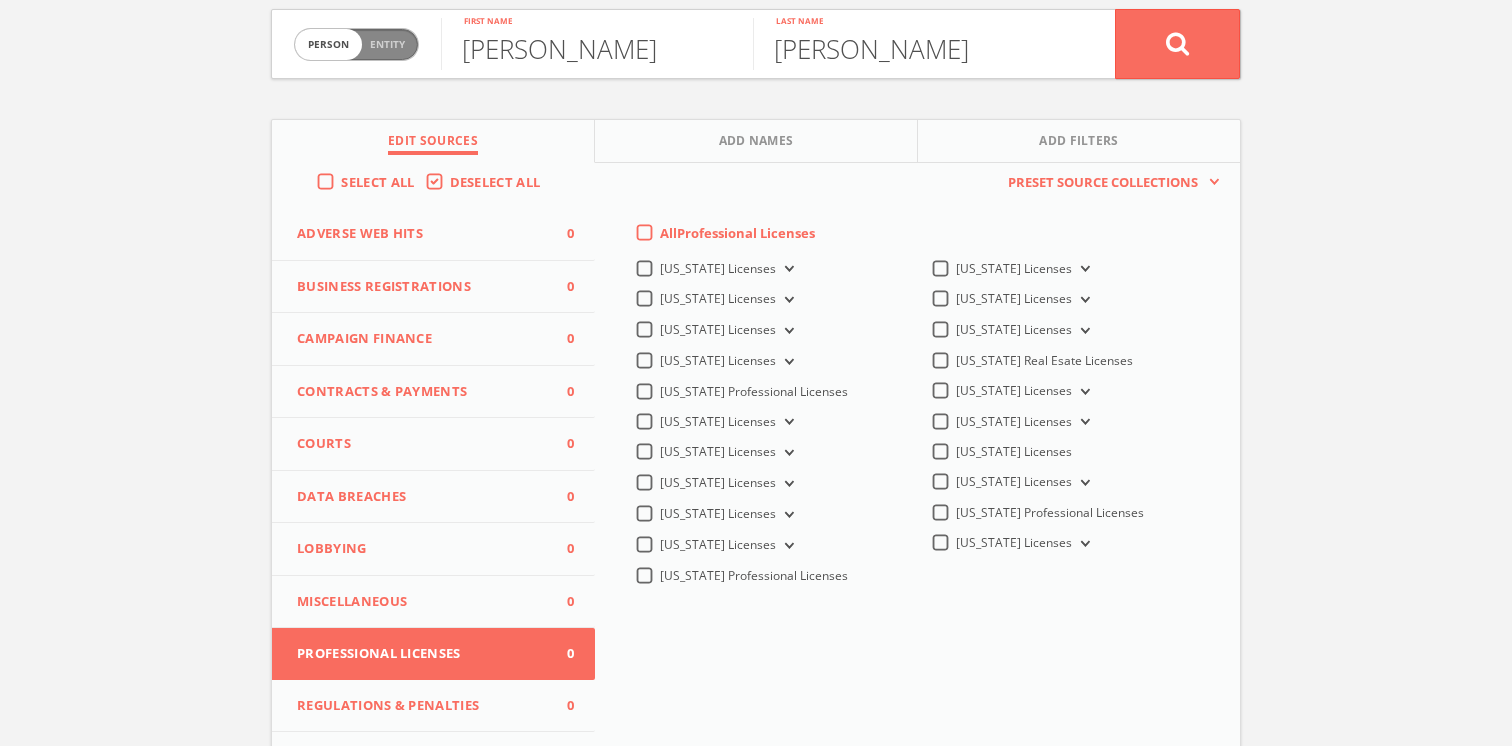click on "This creates a new collection with the currently selected sources. Preset Source Collections Adverse Web Hits  (0) Business Registrations  (0) Campaign Finance  (0) Contracts & Payments  (0) Courts  (0) Data Breaches  (0) Lobbying  (0) Miscellaneous  (0) Professional Licenses  (0) Regulations & Penalties  (0) Sanctions & Watch Lists  (0) WARN Notices  (0) All  Professional Licenses Alaska Licenses Arizona Licenses California Licenses Colorado Licenses Delaware Professional Licenses Florida Licenses Georgia Licenses Iowa Licenses Michigan Licenses Nevada Licenses New Jersey Professional Licenses New York Licenses North Carolina Licenses Ohio Licenses Oregon Real Esate Licenses Pennsylvania Licenses Rhode Island Licenses Tennessee Licenses Texas Licenses Vermont Professional Licenses Wisconsin Licenses" at bounding box center [917, 500] 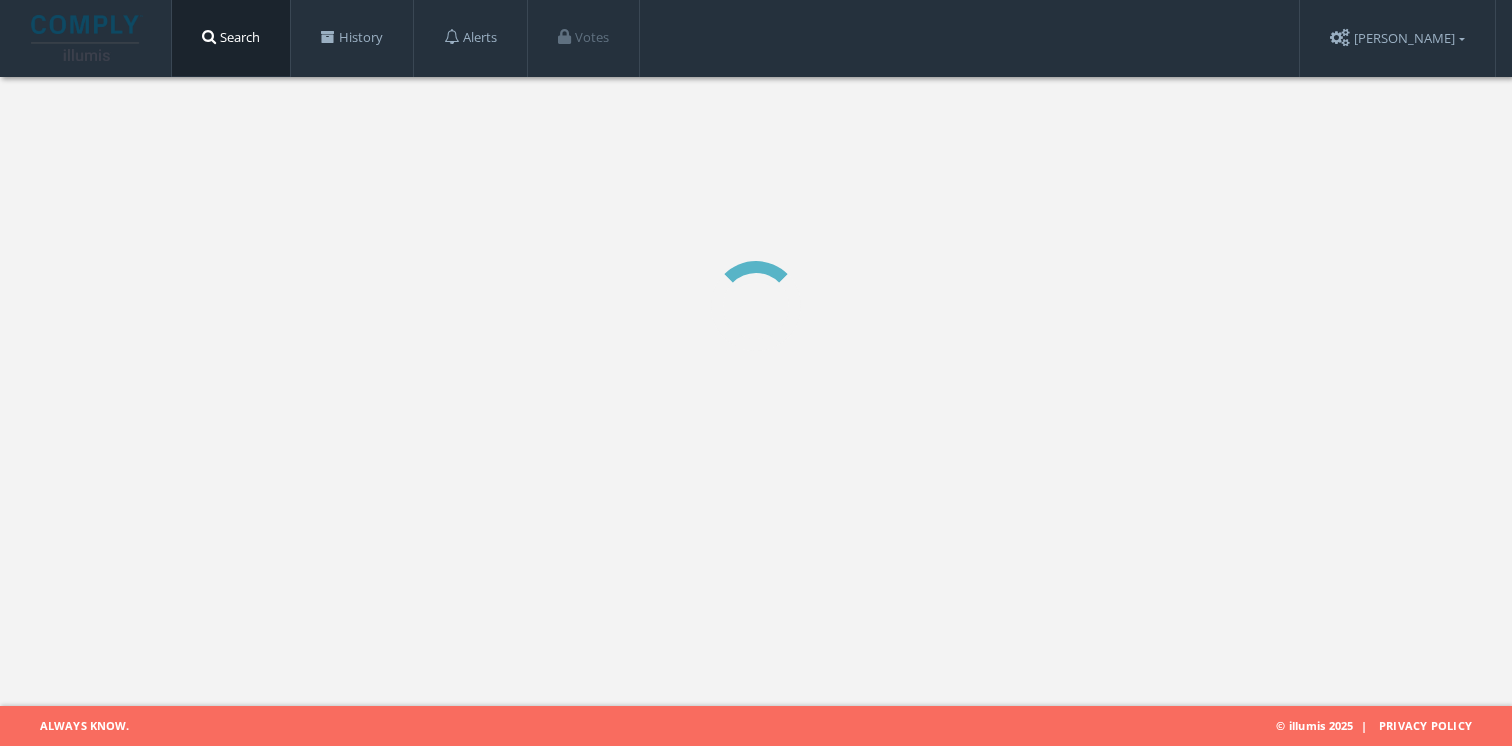 scroll, scrollTop: 0, scrollLeft: 0, axis: both 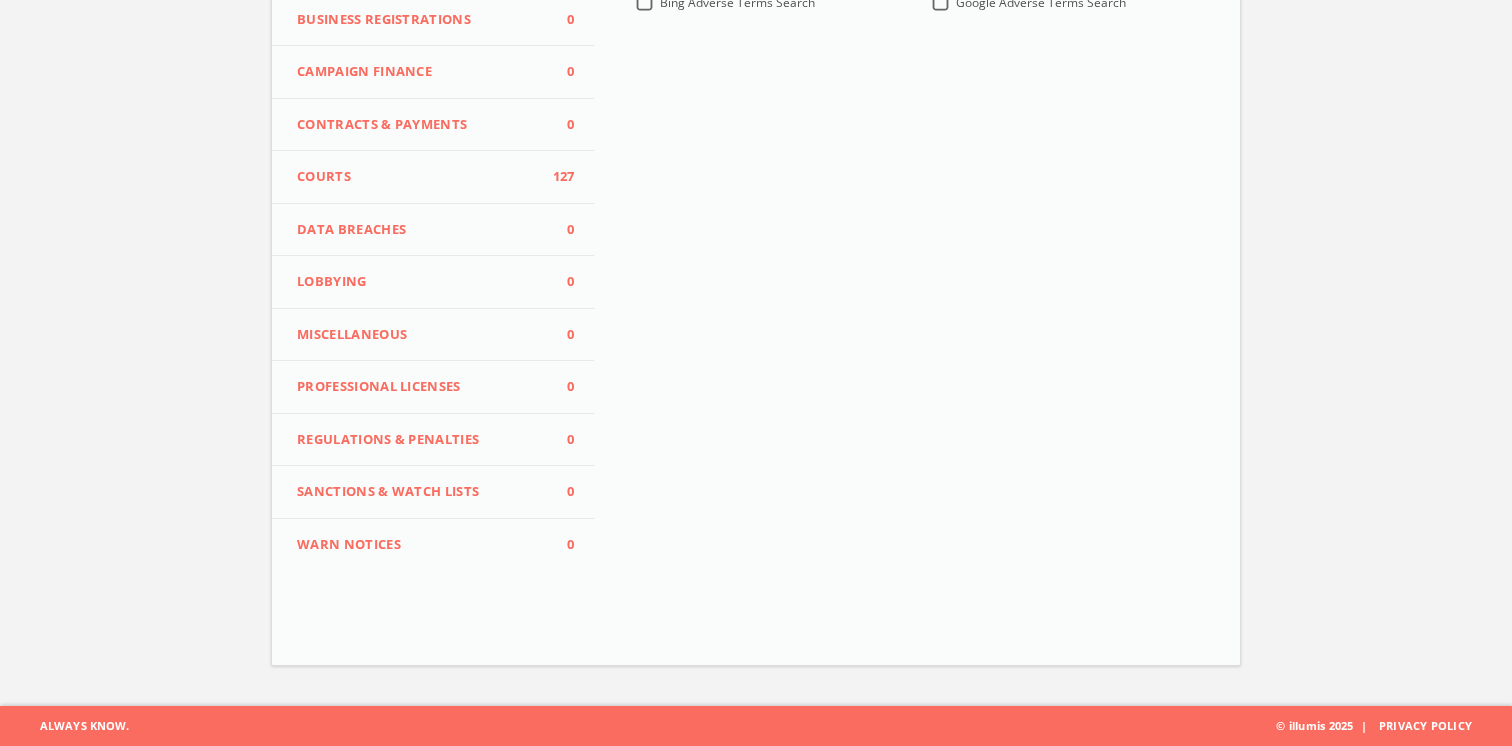 click on "WARN Notices" at bounding box center (421, 545) 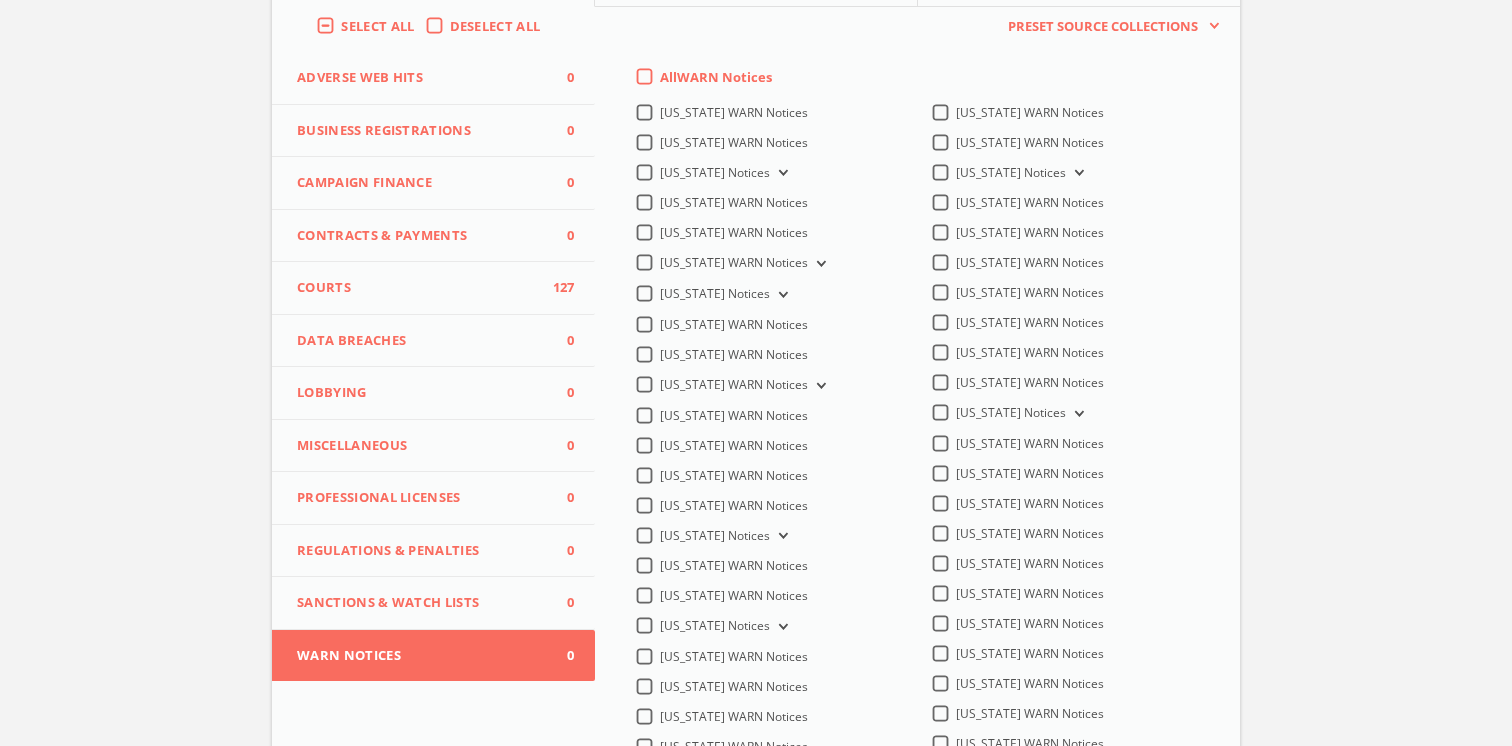scroll, scrollTop: 286, scrollLeft: 0, axis: vertical 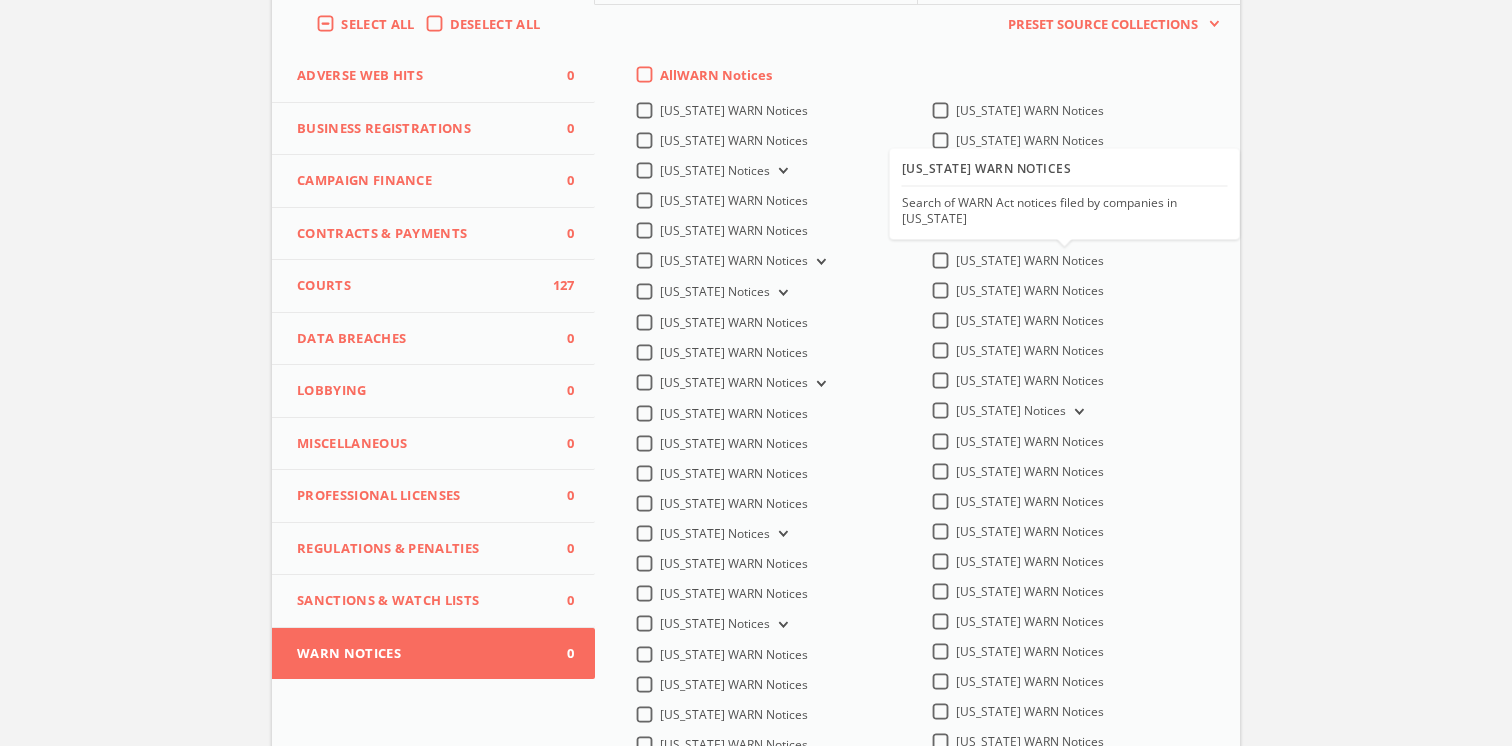 click on "[US_STATE] WARN Notices" at bounding box center [1030, 261] 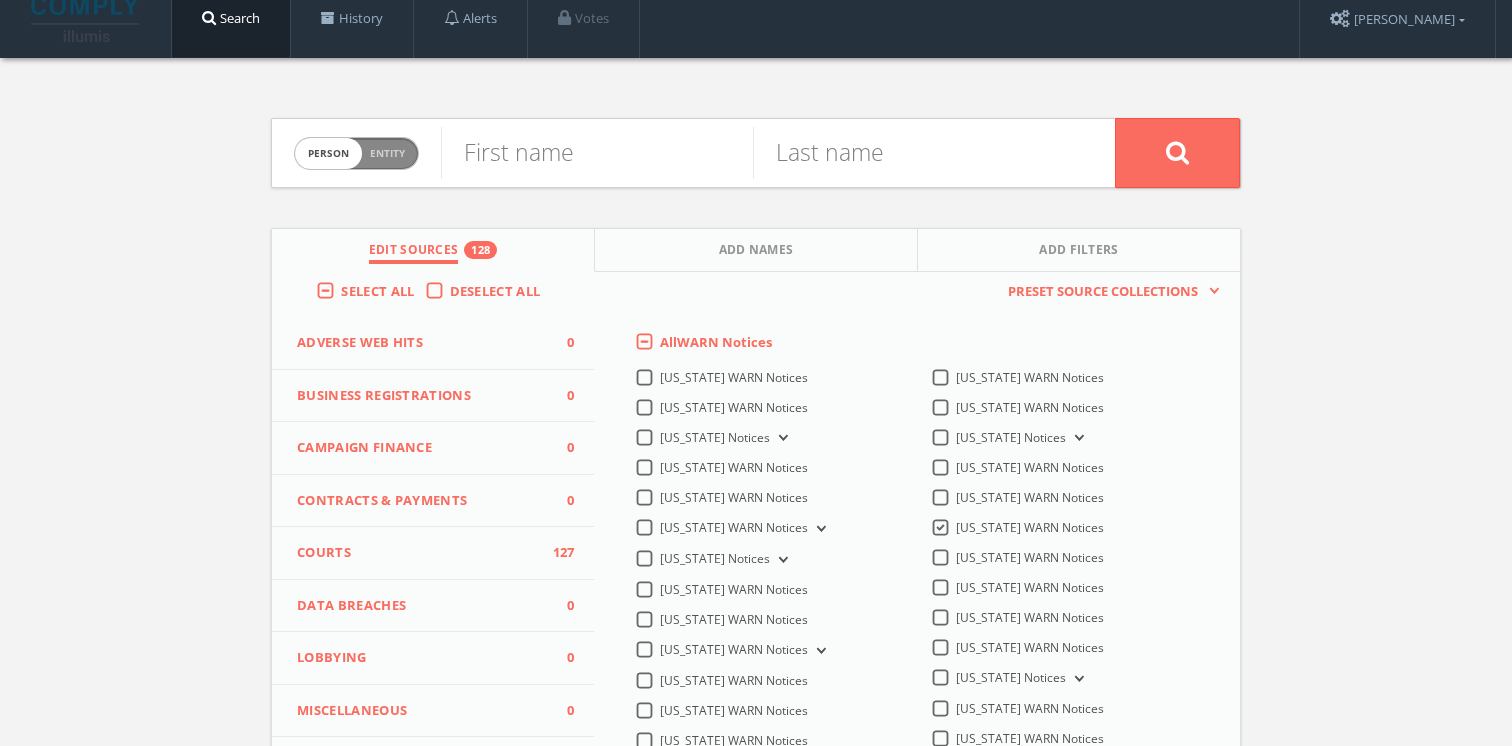 scroll, scrollTop: 0, scrollLeft: 0, axis: both 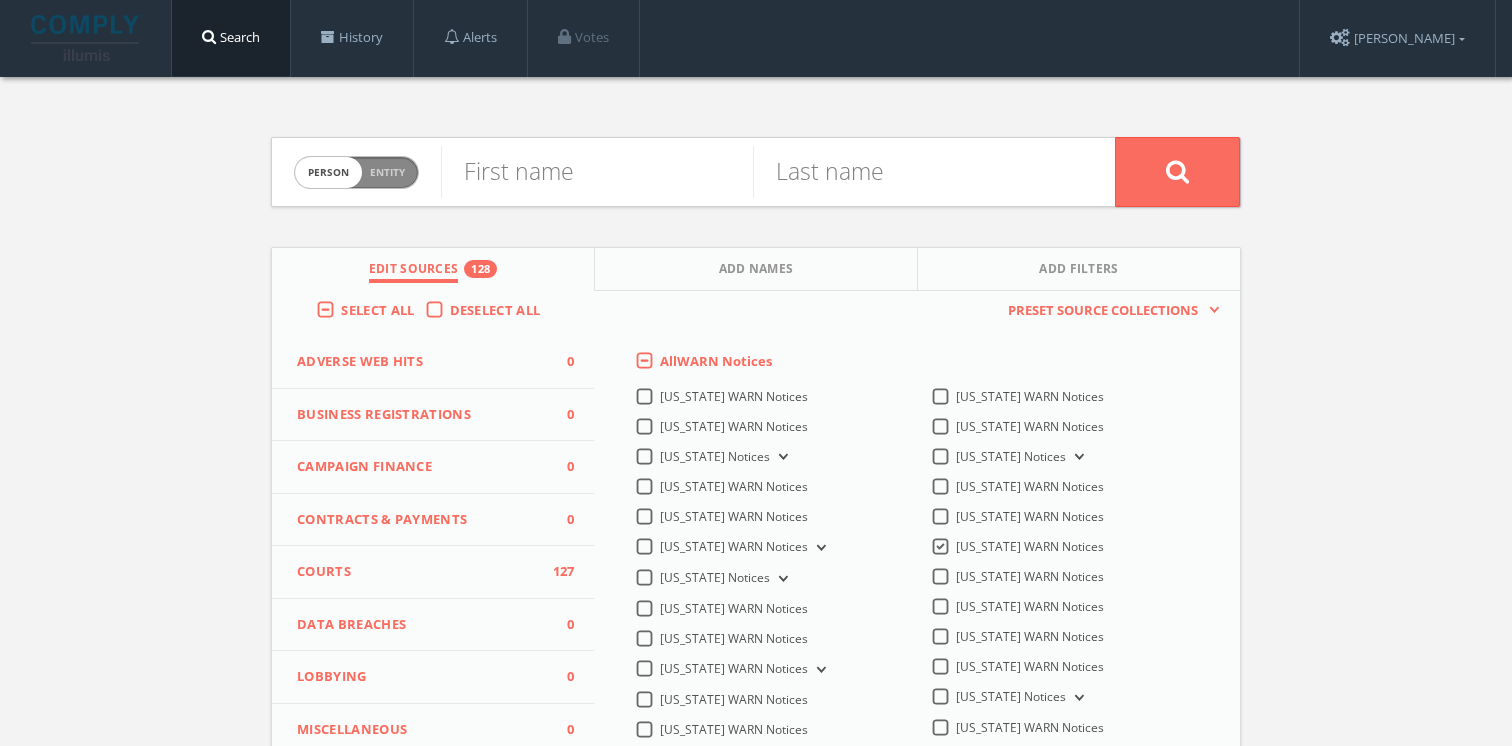 click on "Entity" at bounding box center [387, 172] 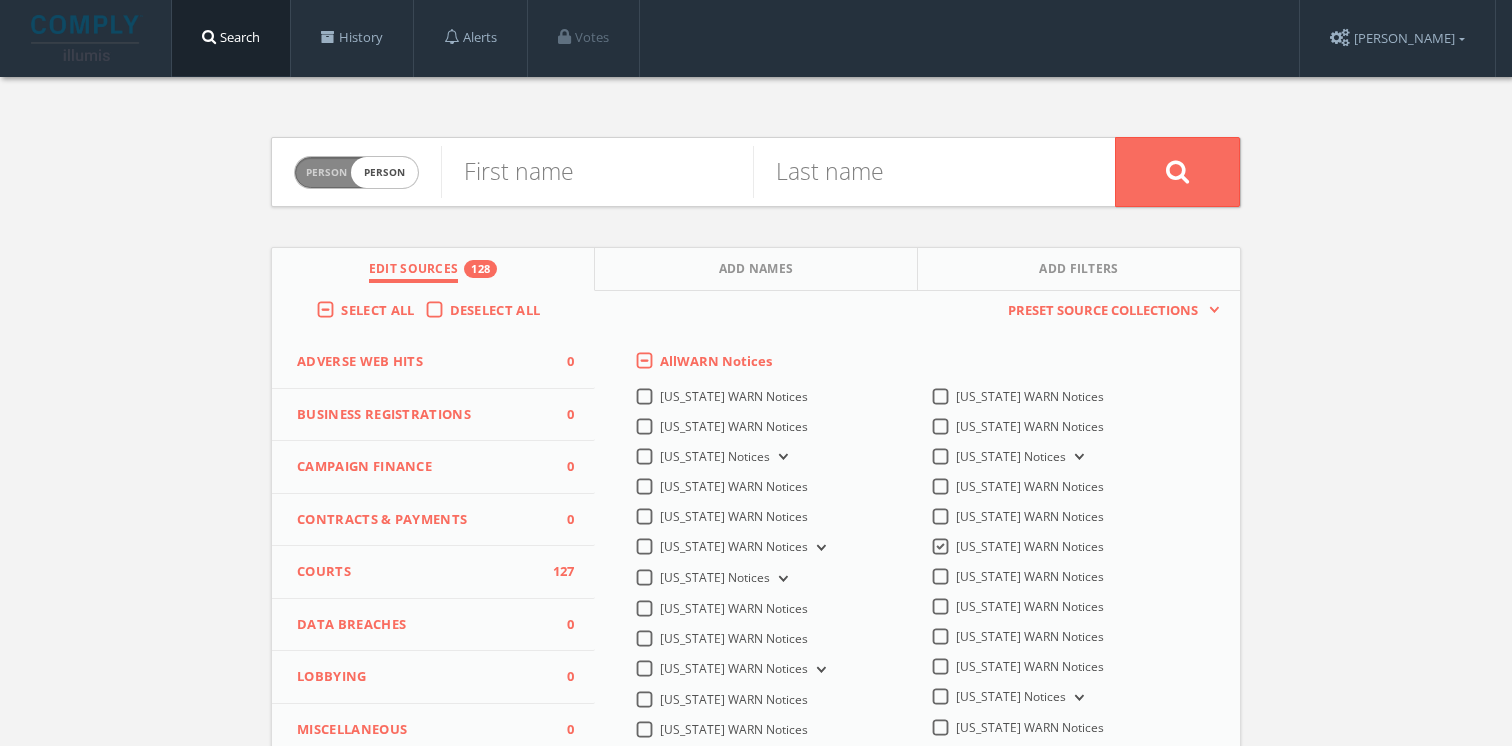 checkbox on "true" 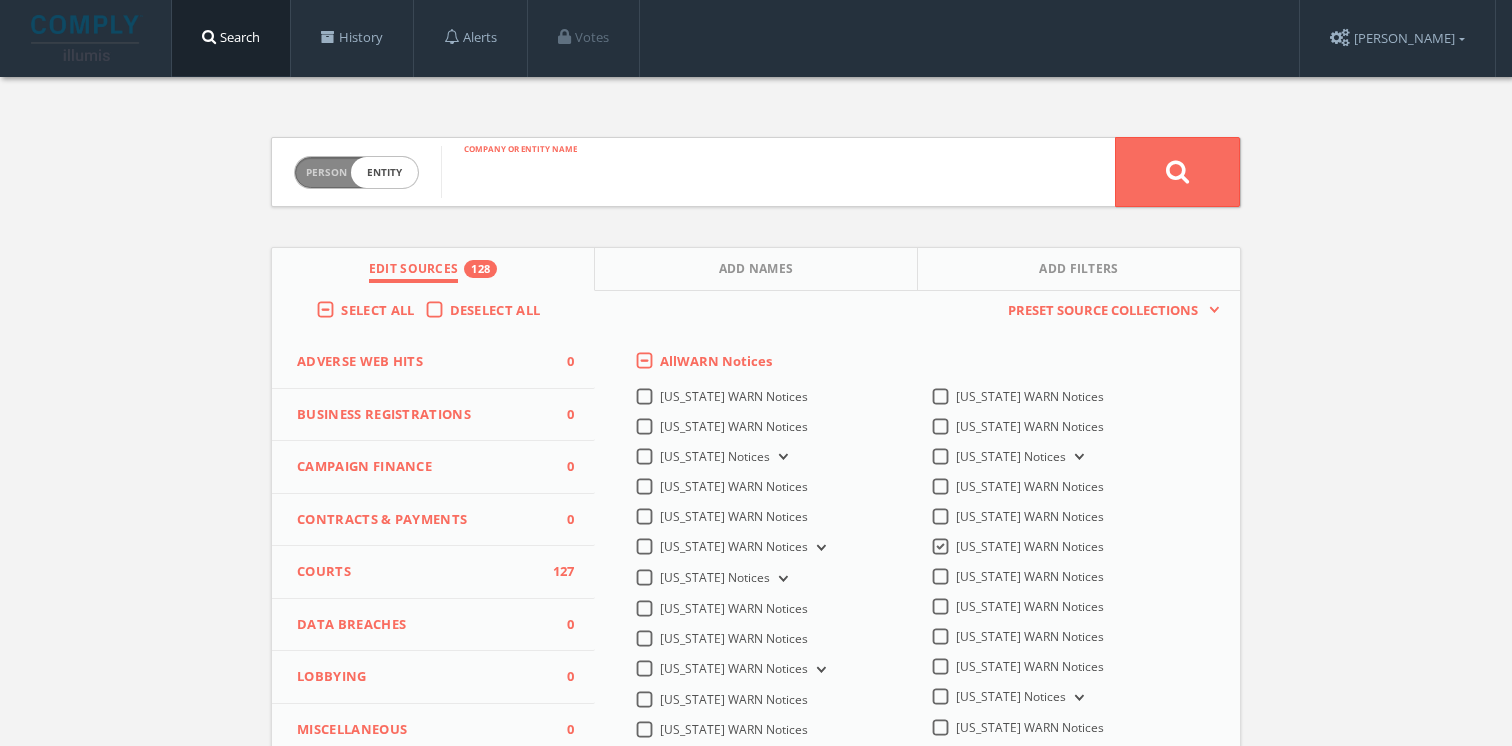 click at bounding box center (778, 172) 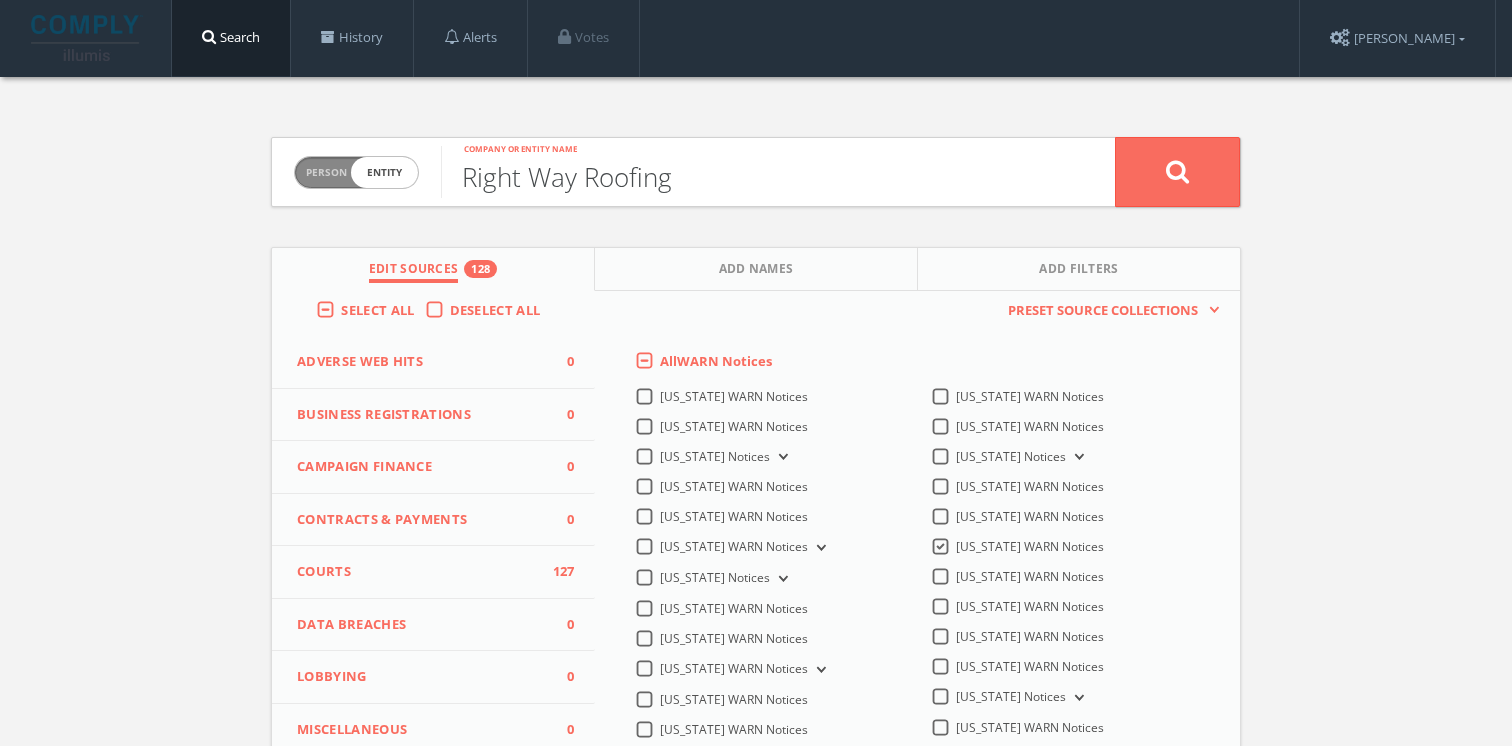 type on "Right Way Roofing" 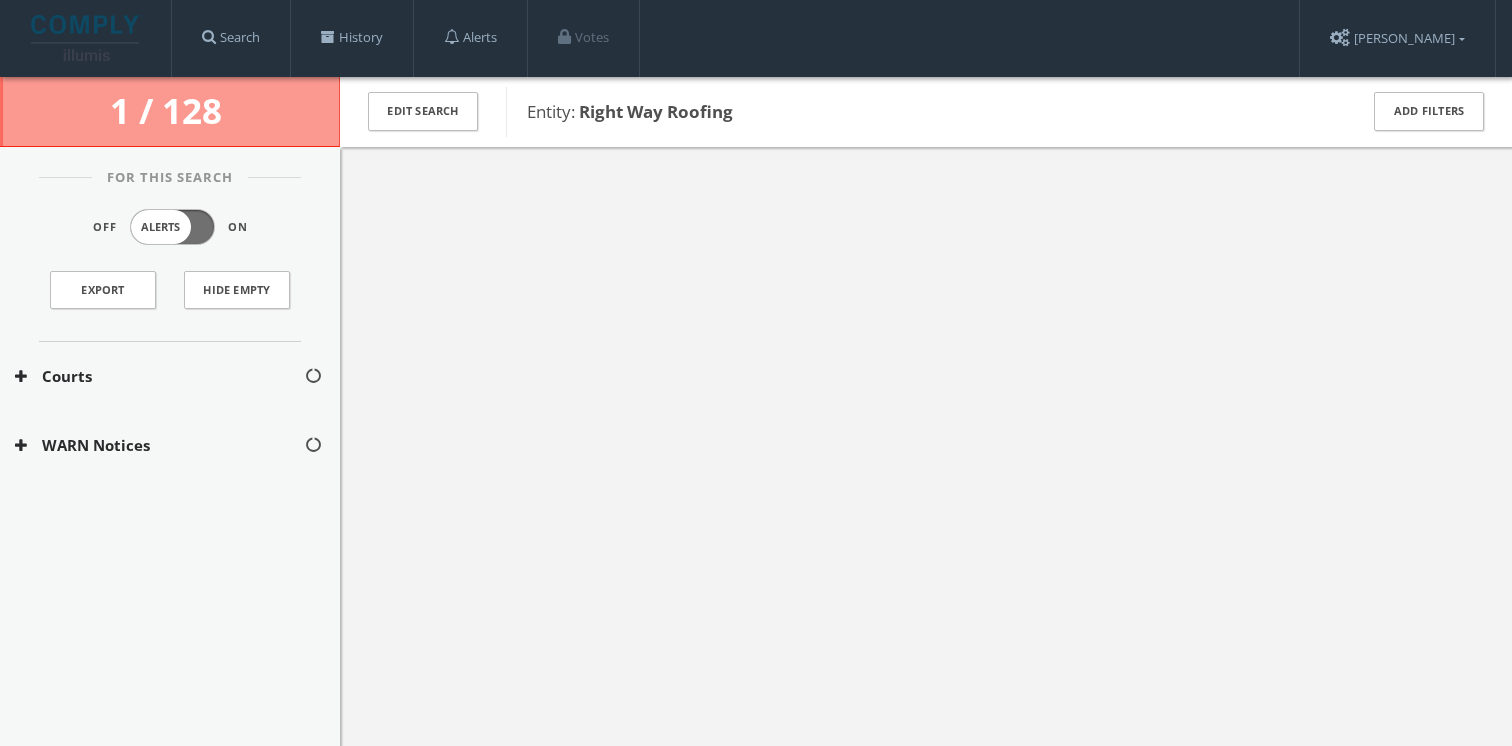 click on "Courts" at bounding box center (159, 376) 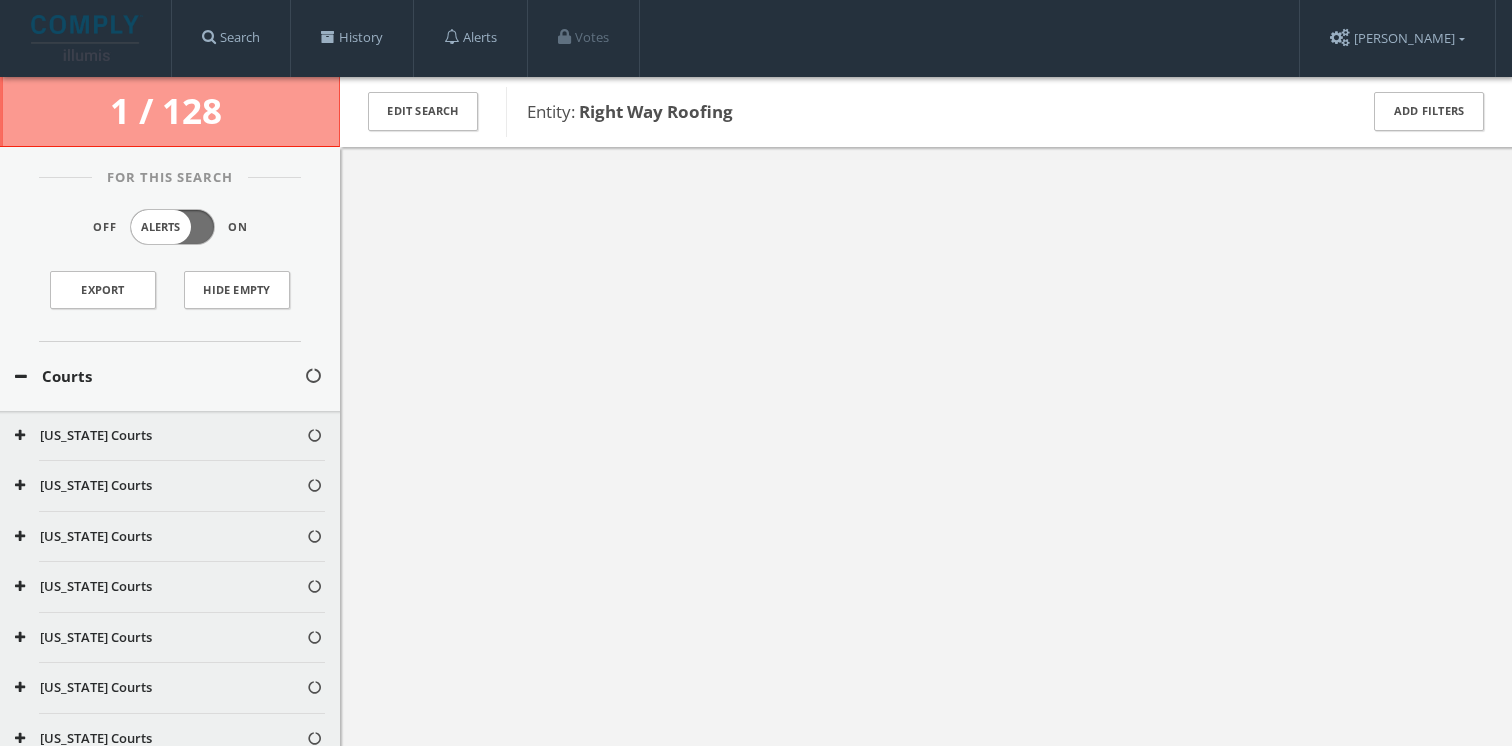 click on "Courts" at bounding box center (170, 376) 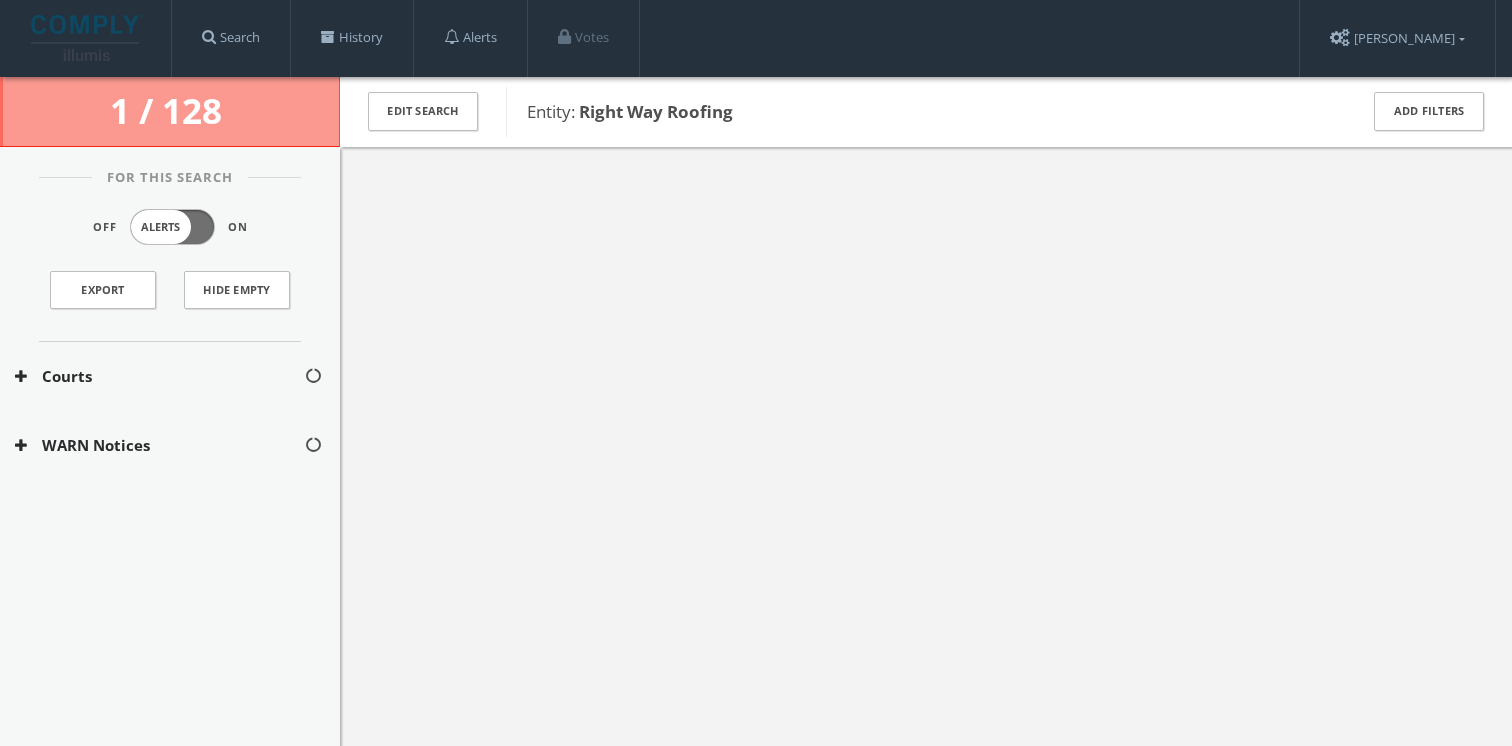 click on "WARN Notices" at bounding box center [159, 445] 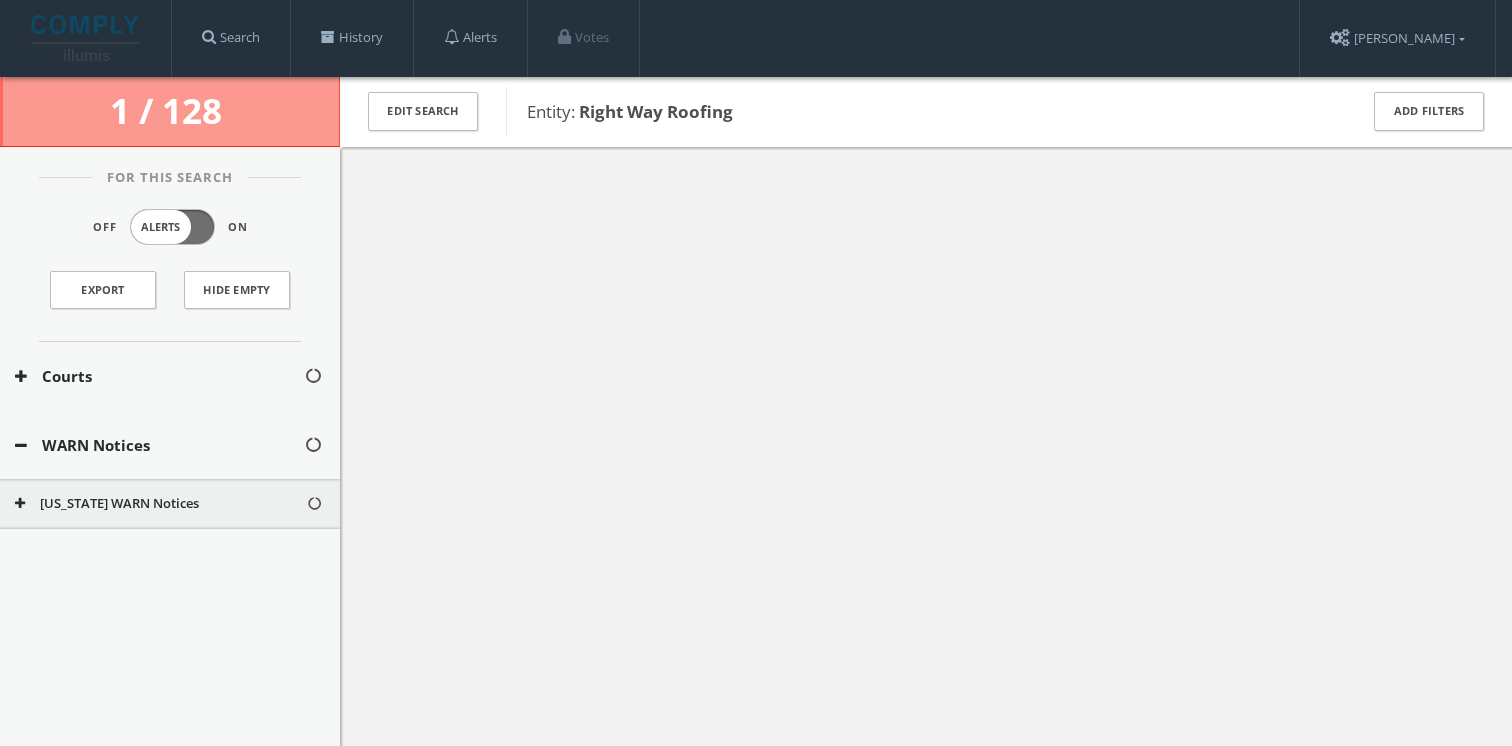 click on "WARN Notices" at bounding box center (159, 445) 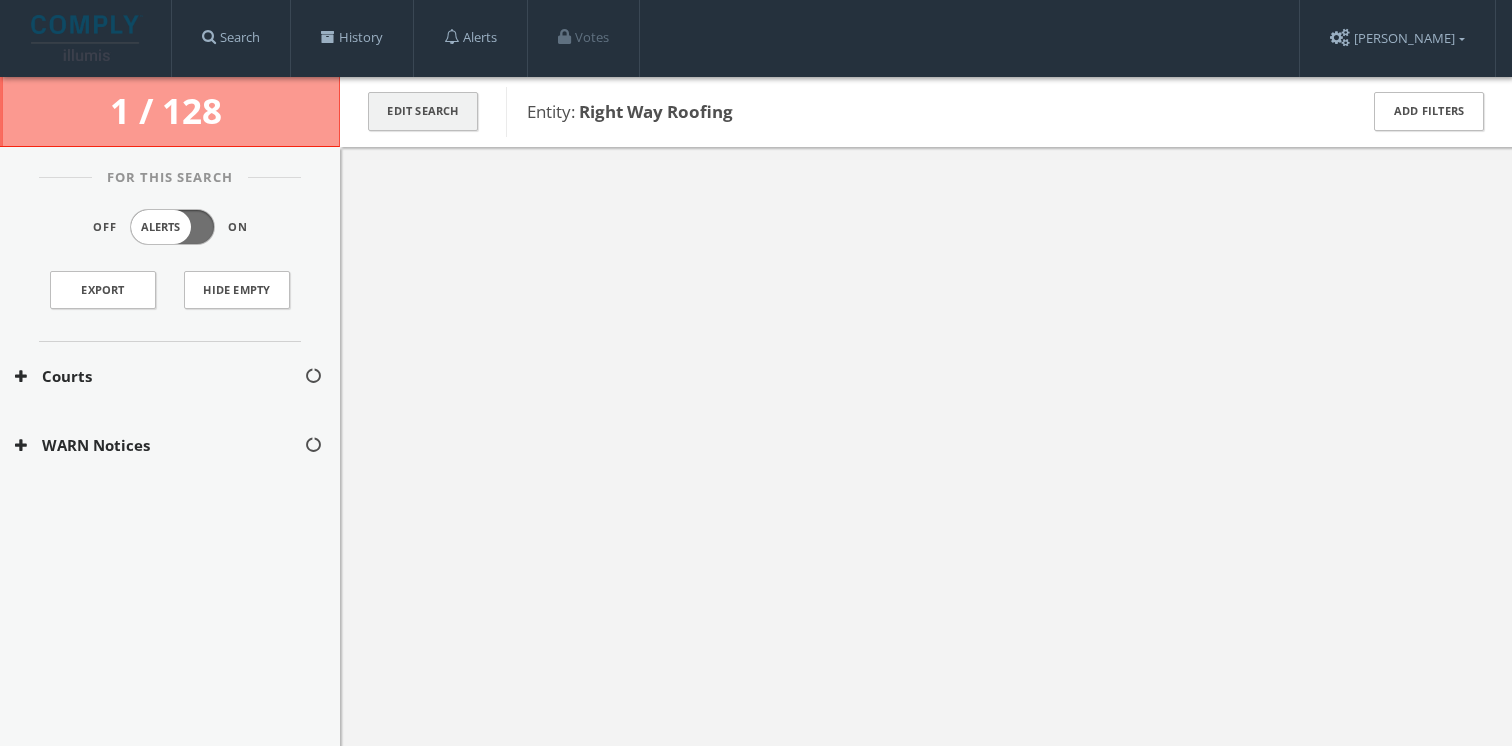 click on "Edit Search" at bounding box center [423, 111] 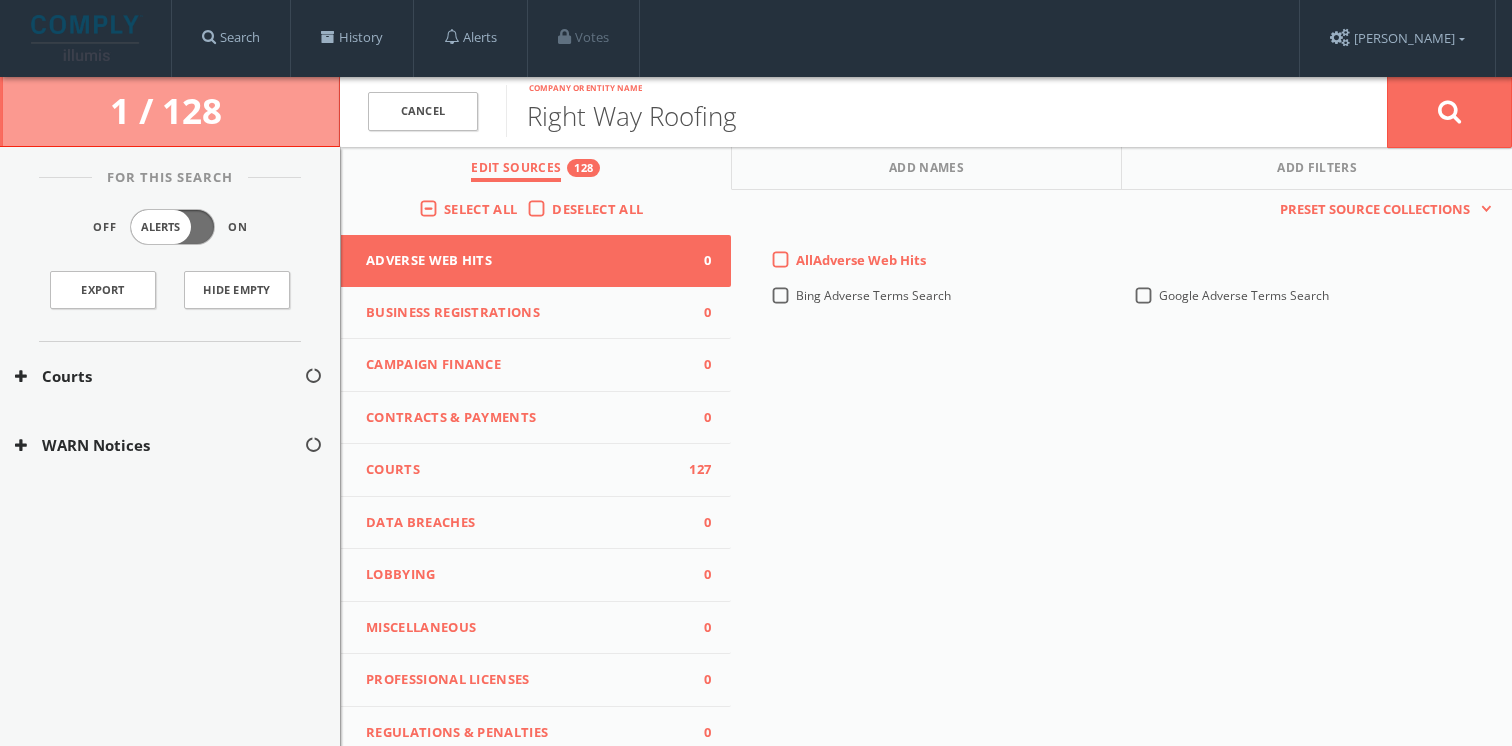 click on "Courts" at bounding box center (523, 470) 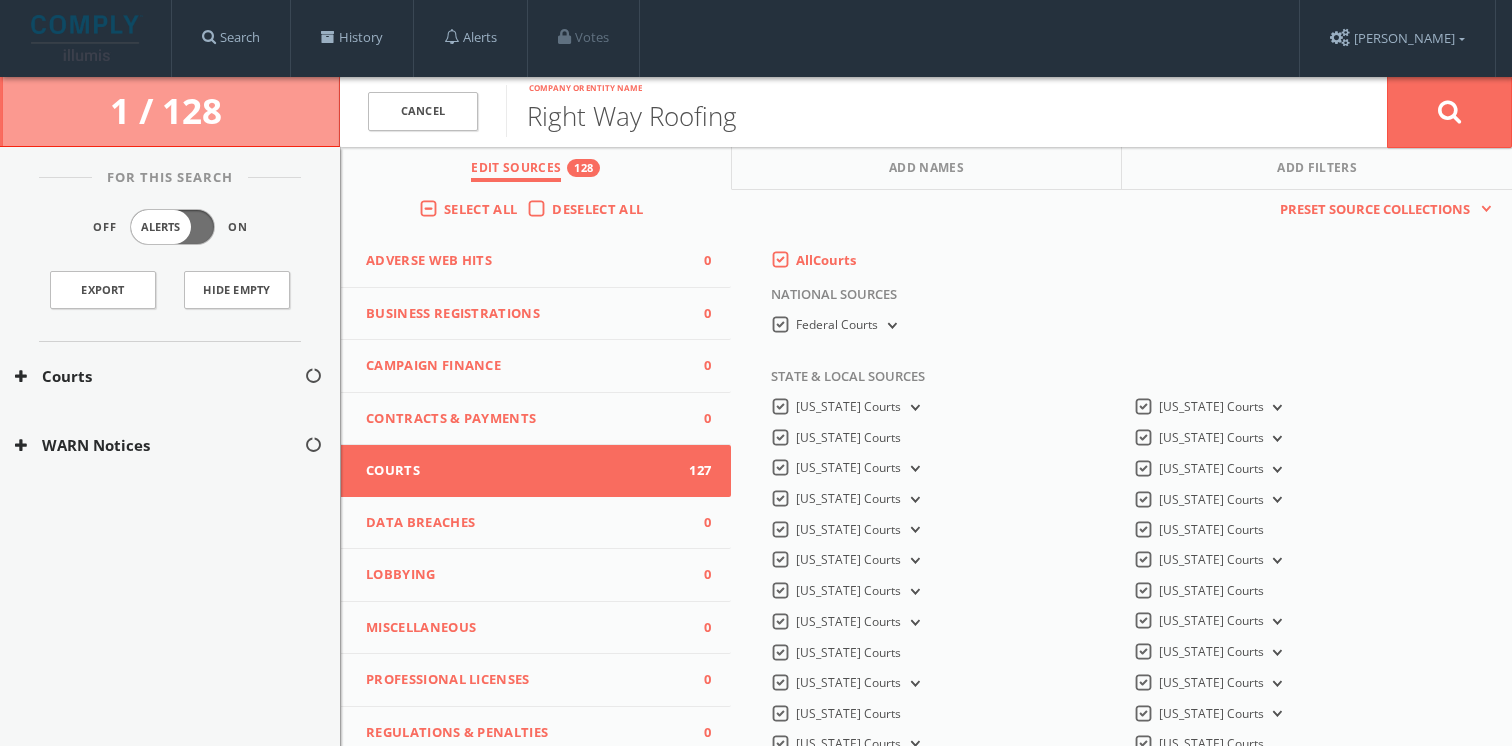 click on "All  Courts" at bounding box center [826, 261] 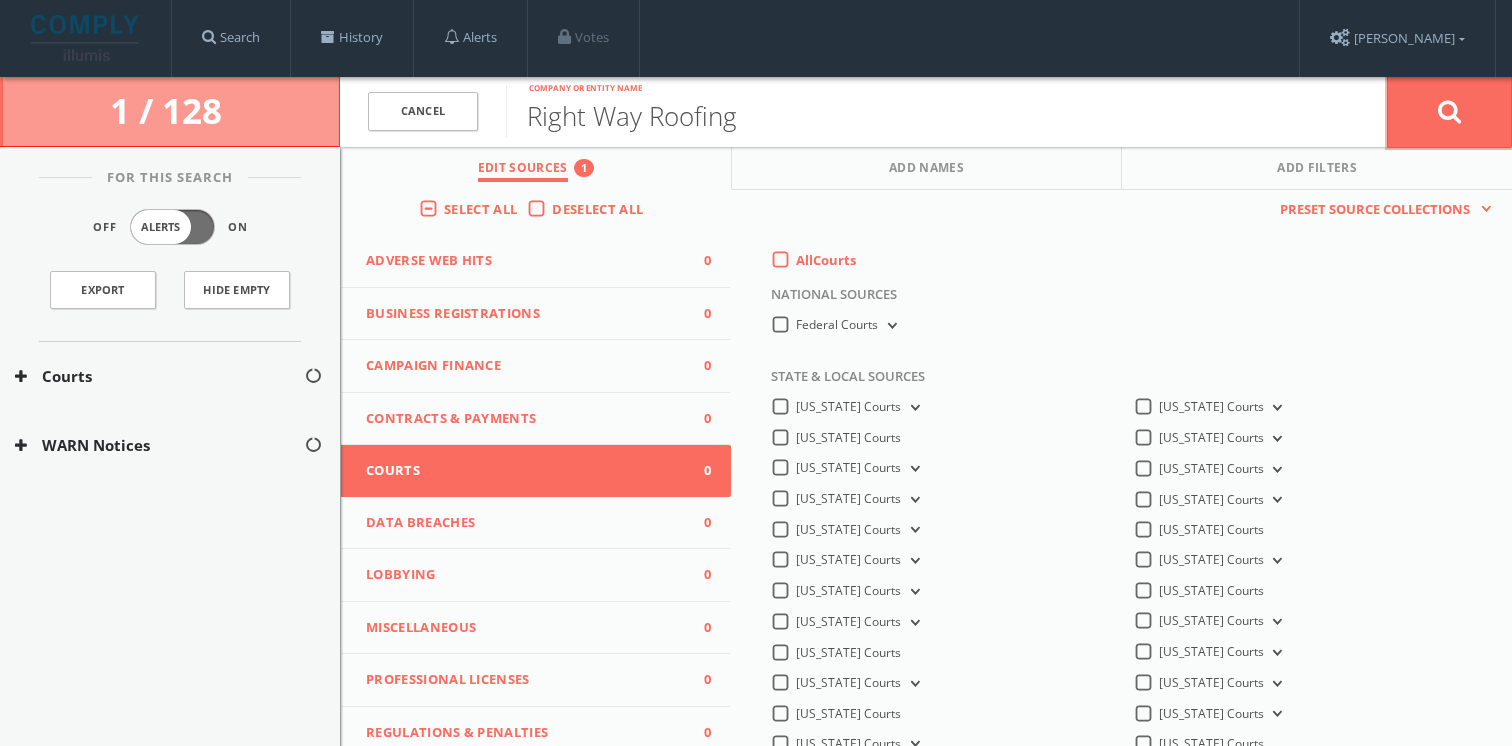 click at bounding box center [1449, 112] 